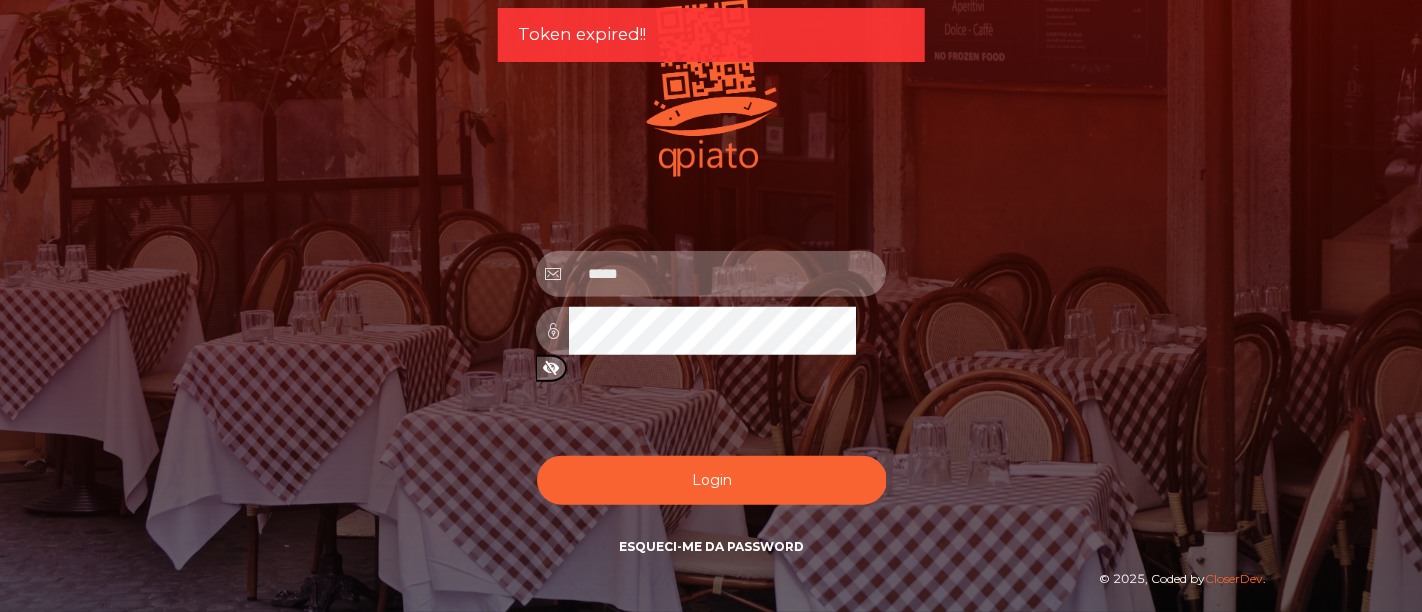 scroll, scrollTop: 0, scrollLeft: 0, axis: both 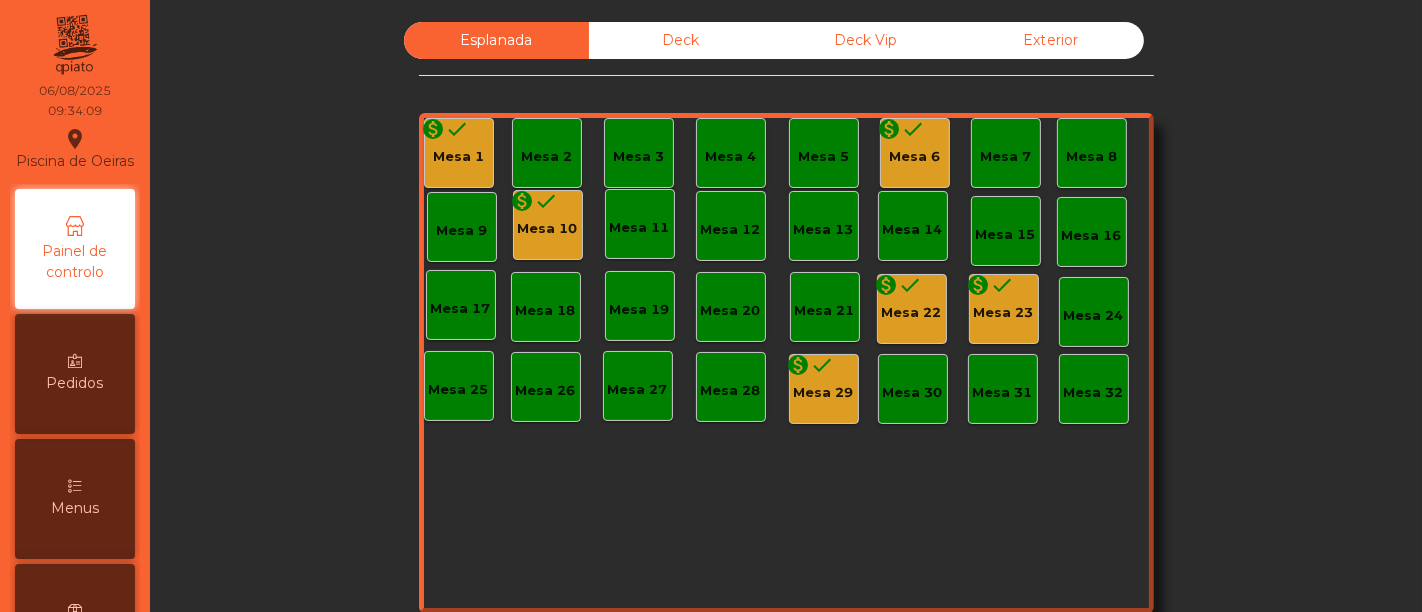 click on "monetization_on done" 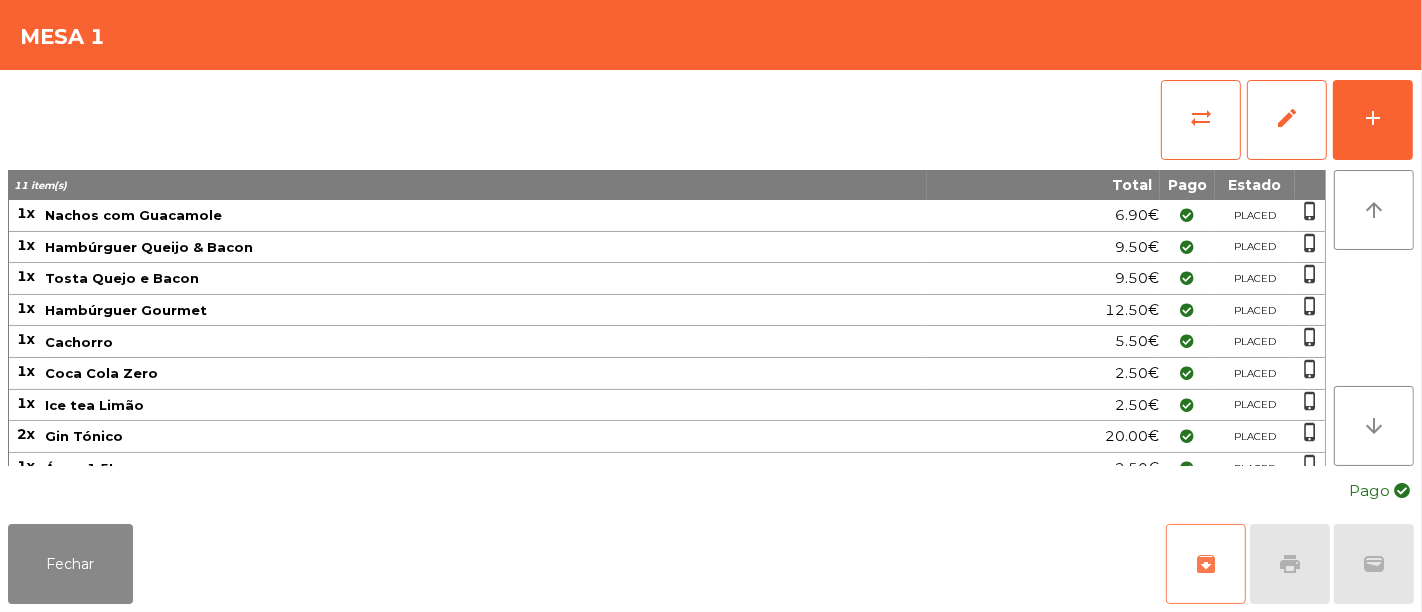 click on "archive" 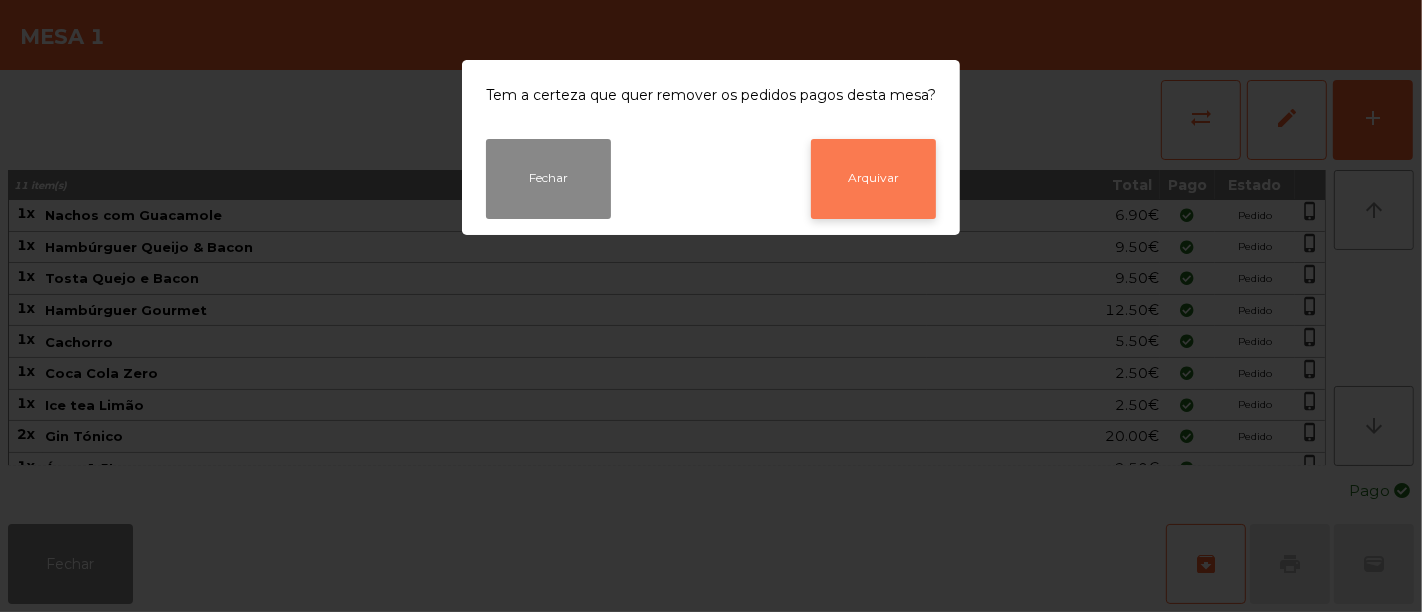 click on "Arquivar" 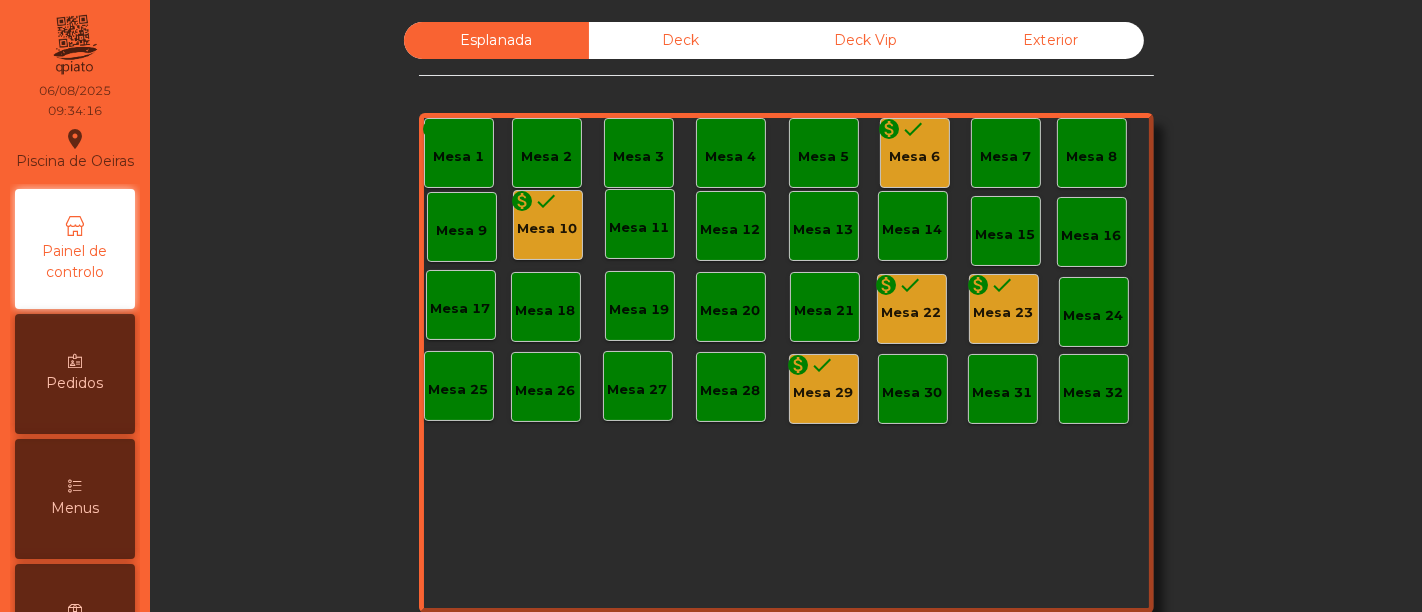 click on "Mesa 6" 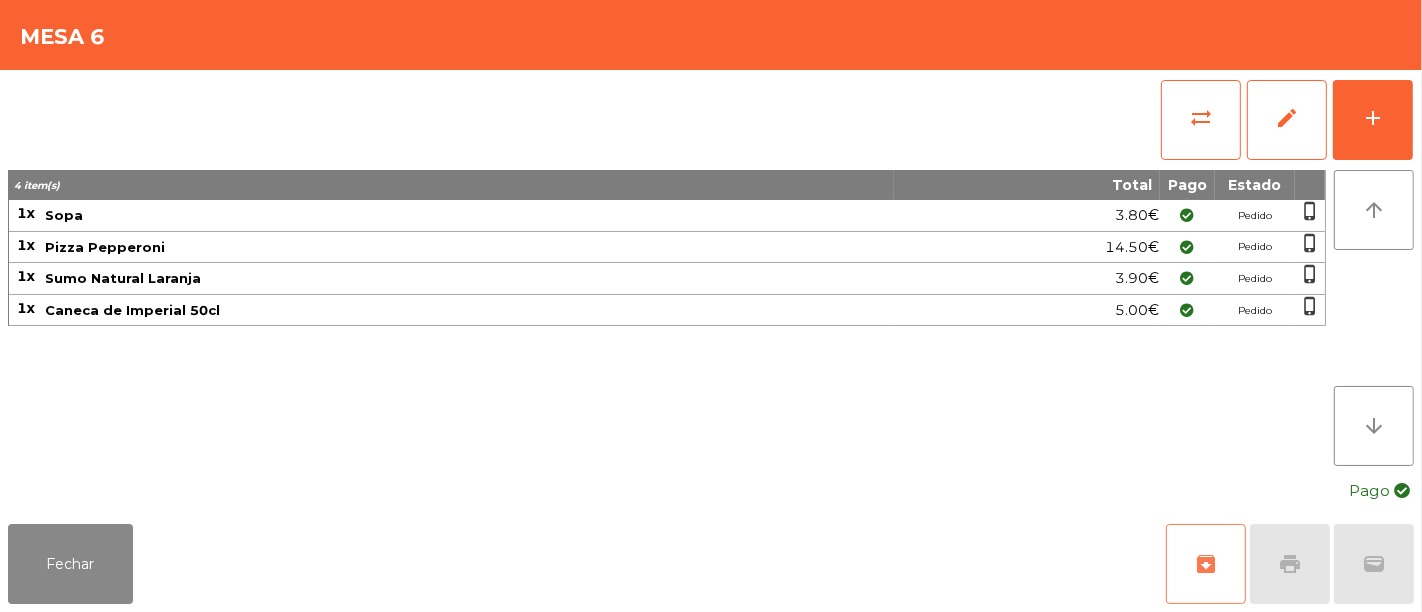 click on "archive" 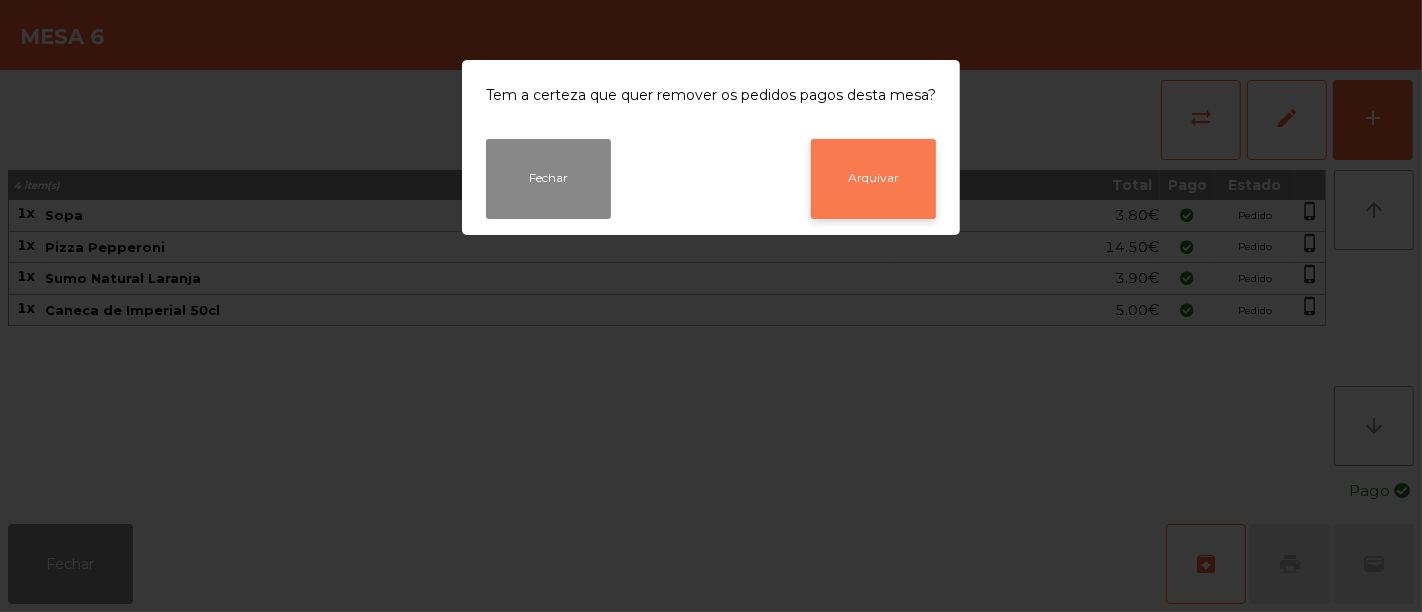 click on "Arquivar" 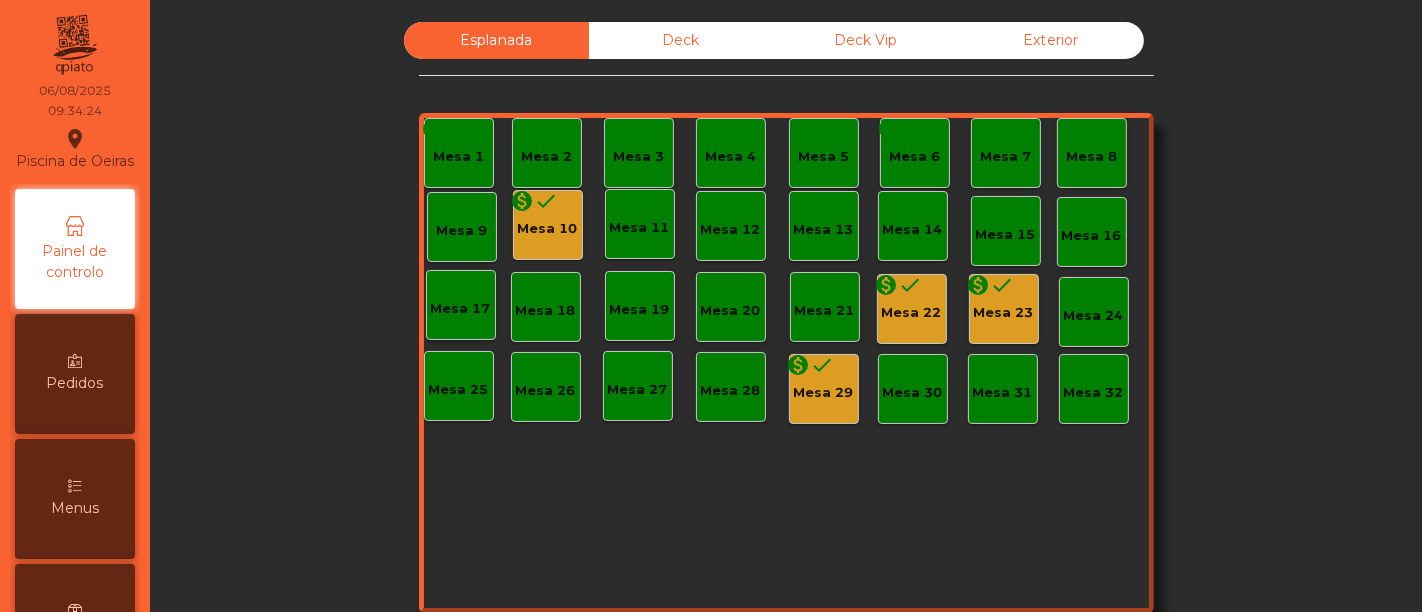 click on "Mesa 10" 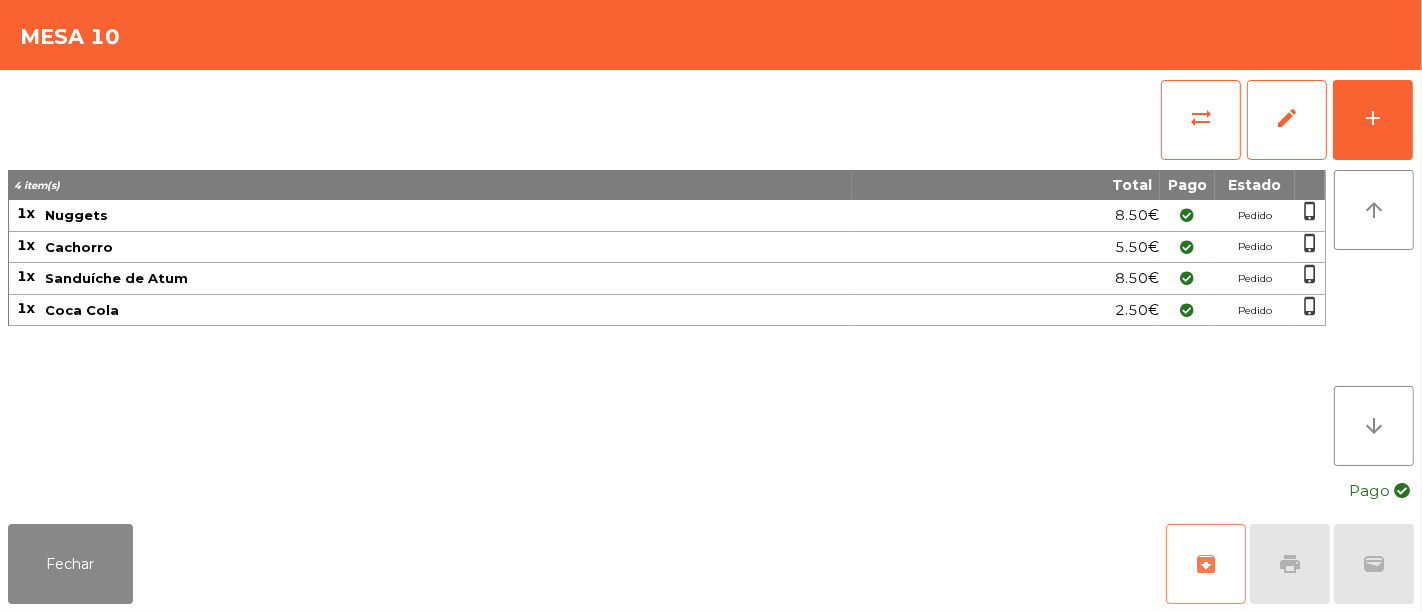 click on "archive" 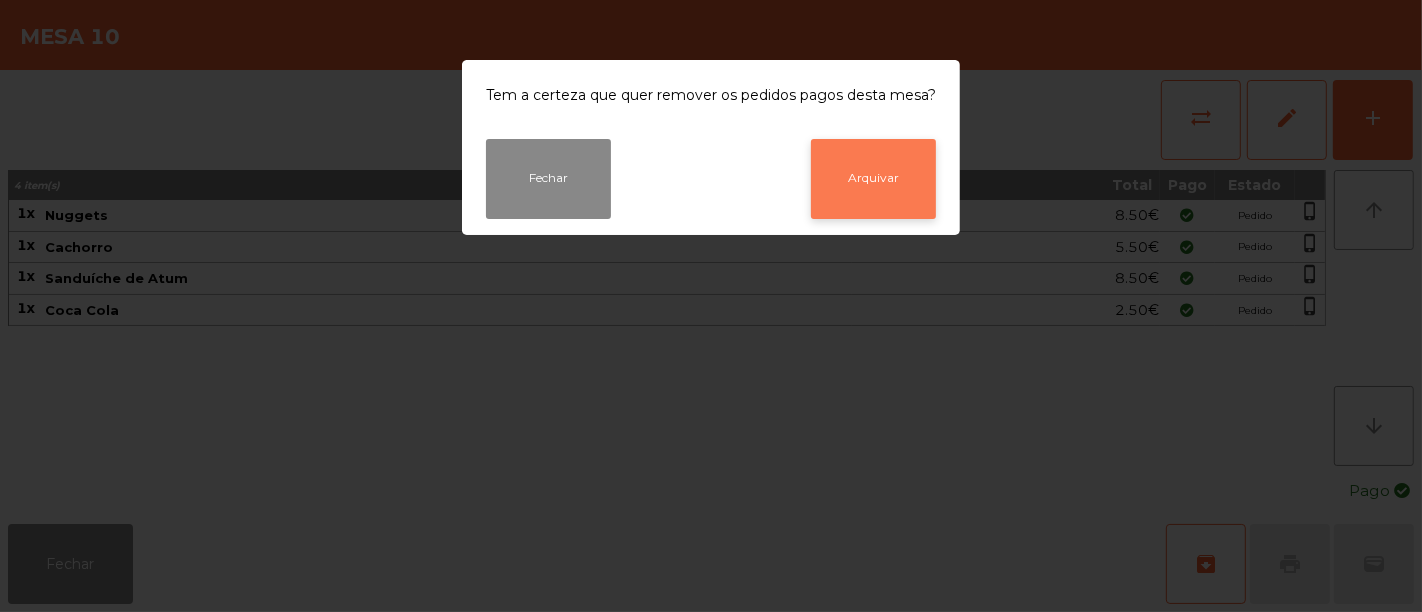 click on "Arquivar" 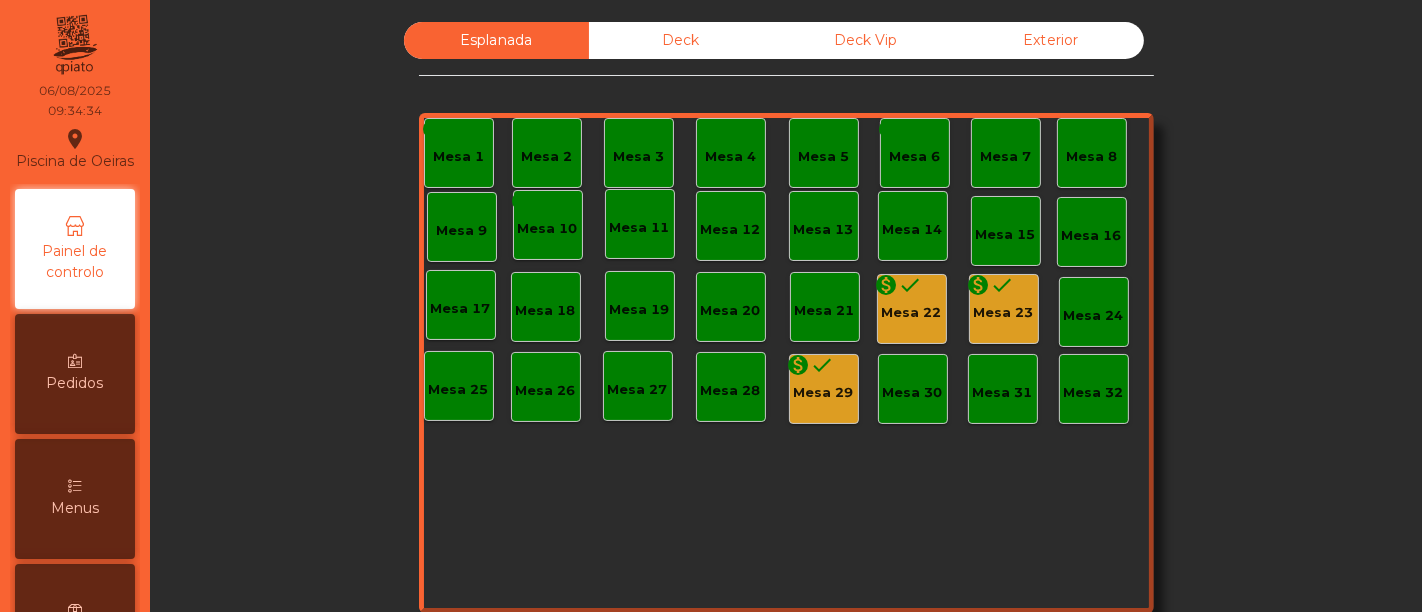 click on "done" 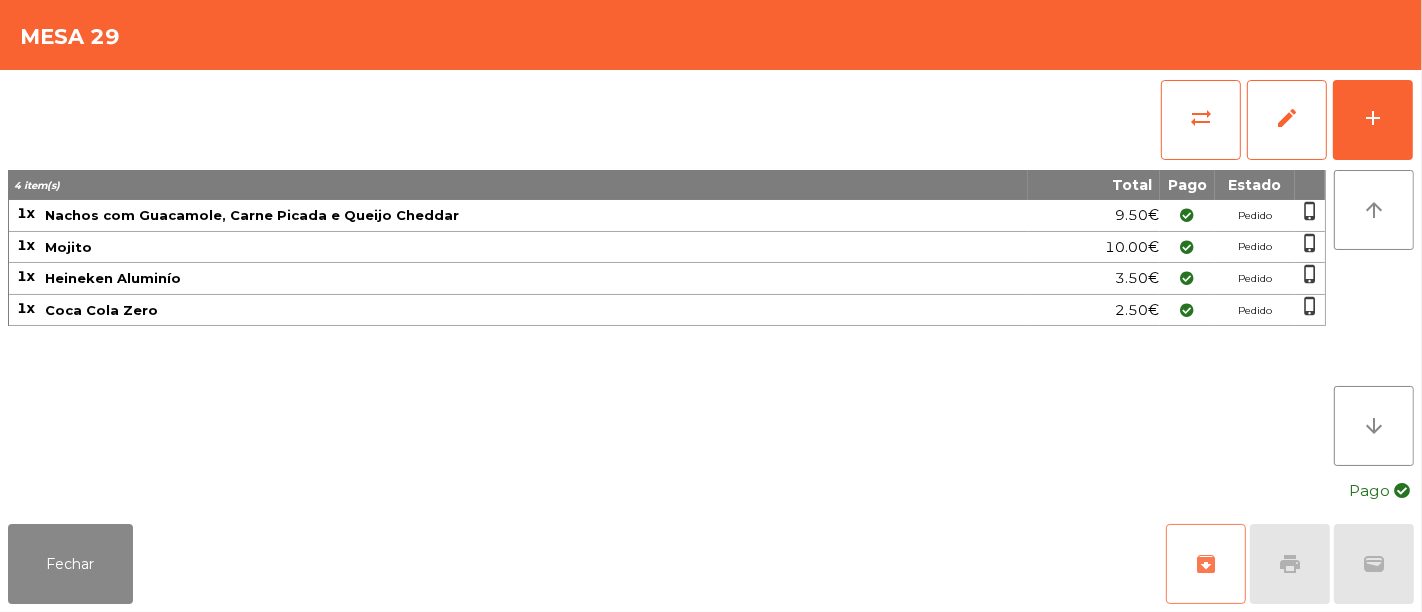 click on "archive" 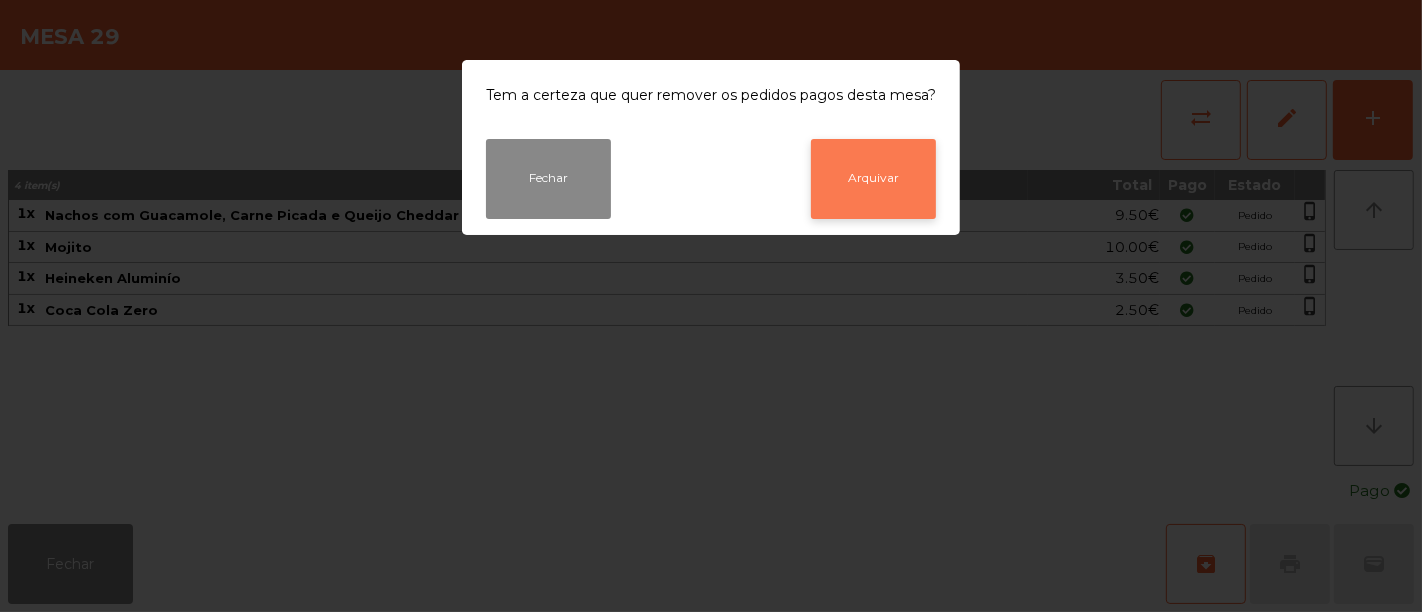 click on "Arquivar" 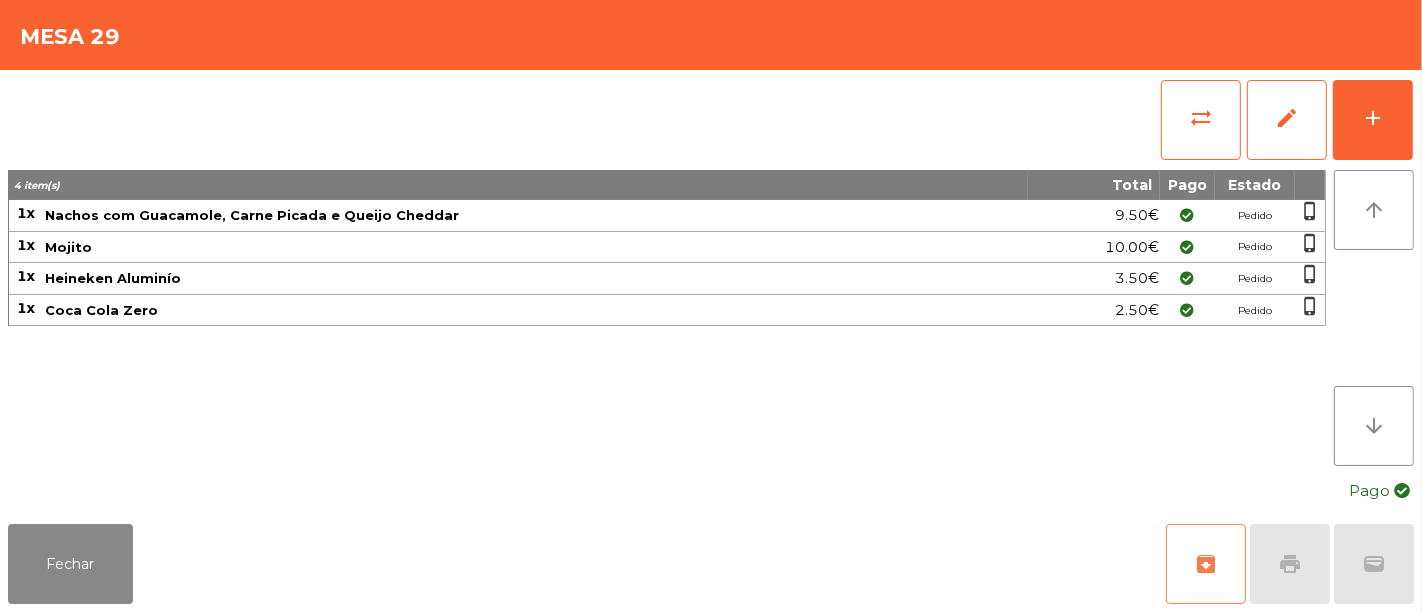 click on "4 item(s)" 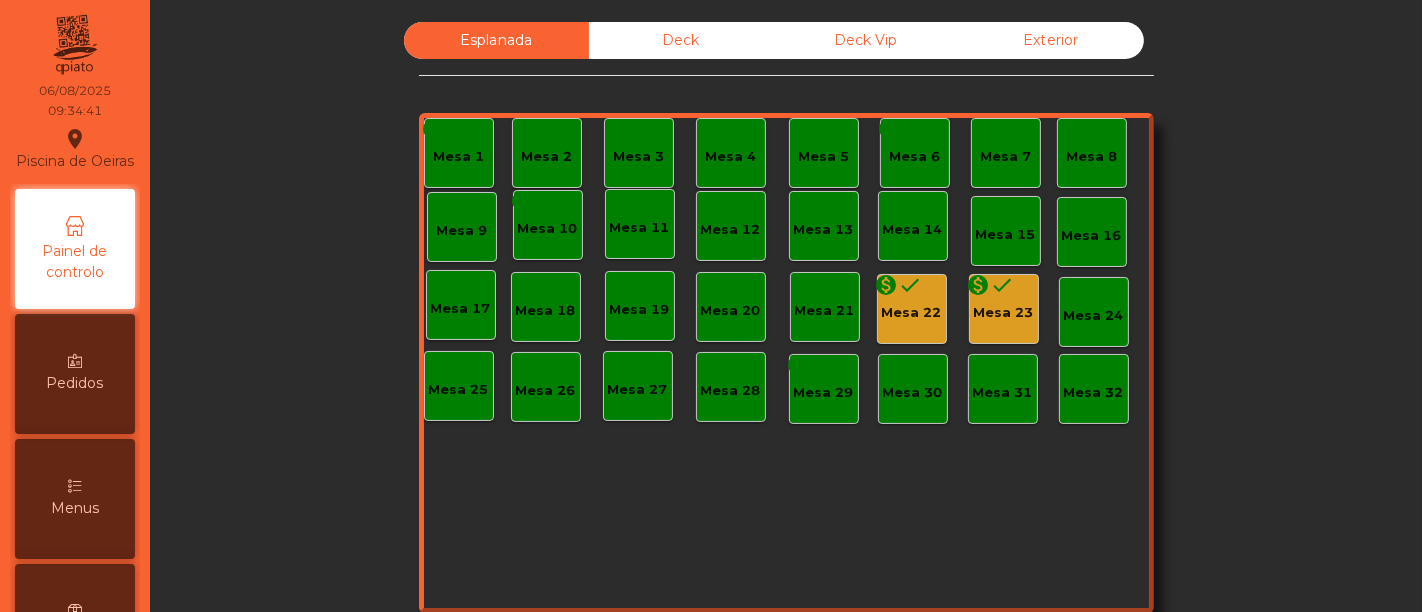 click on "Mesa 22" 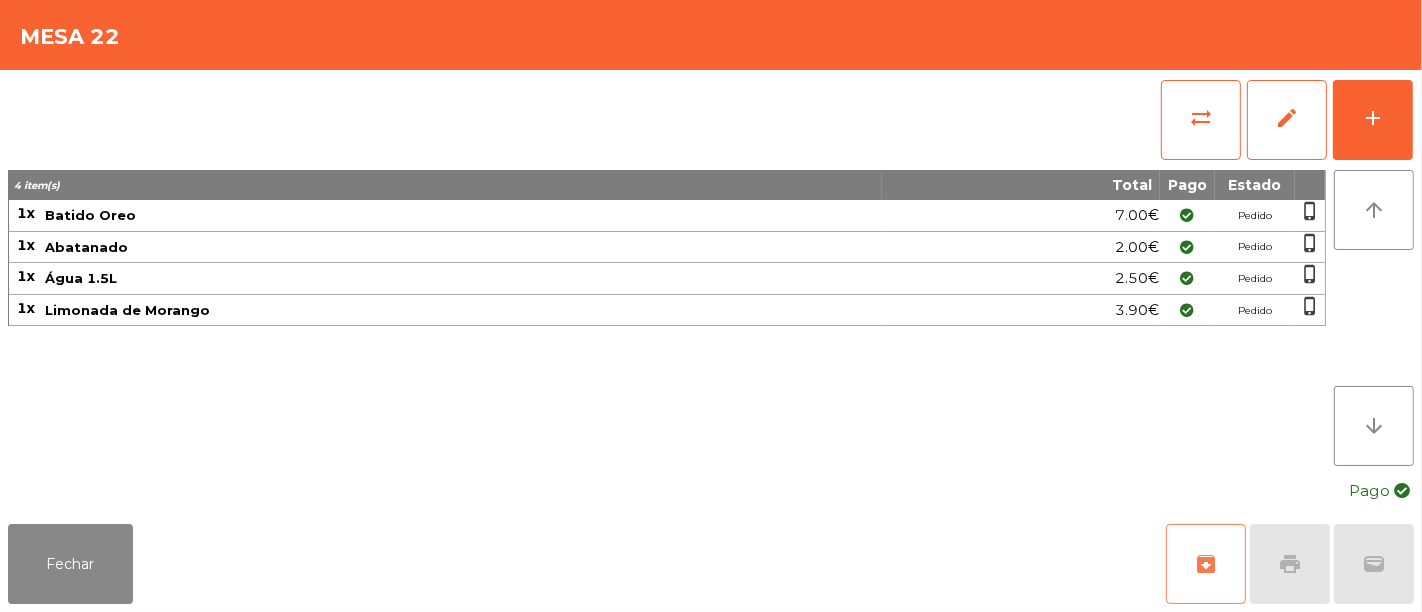 click on "archive" 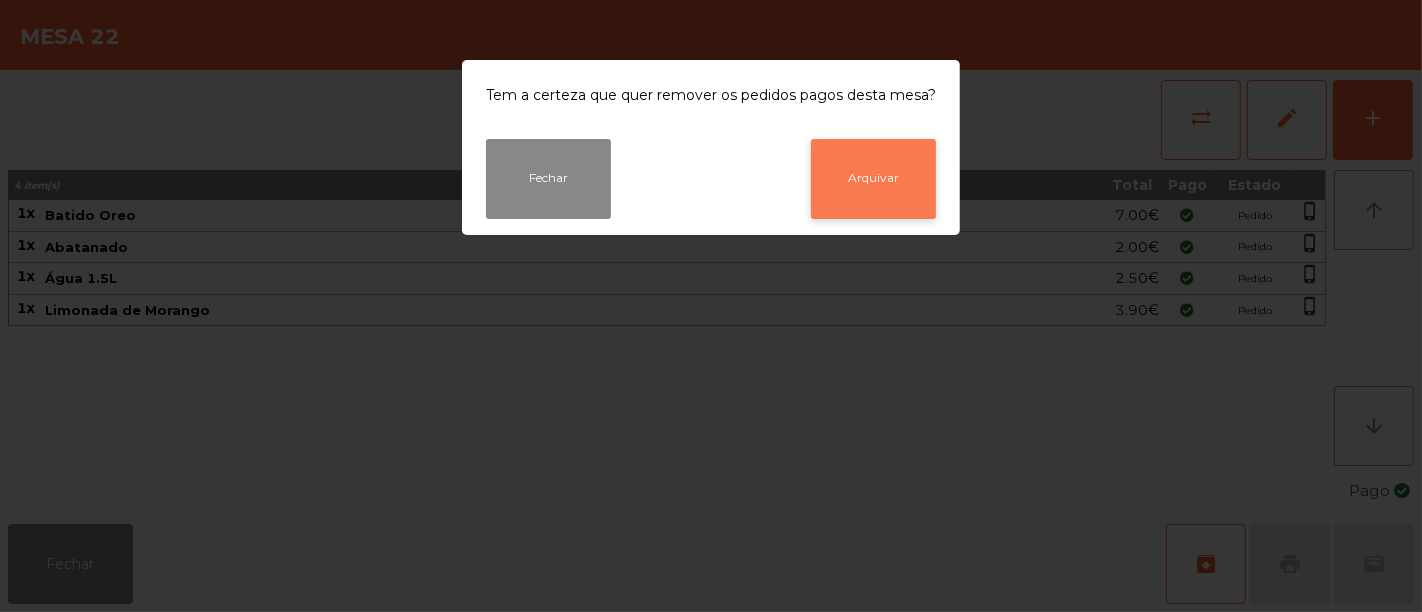 click on "Arquivar" 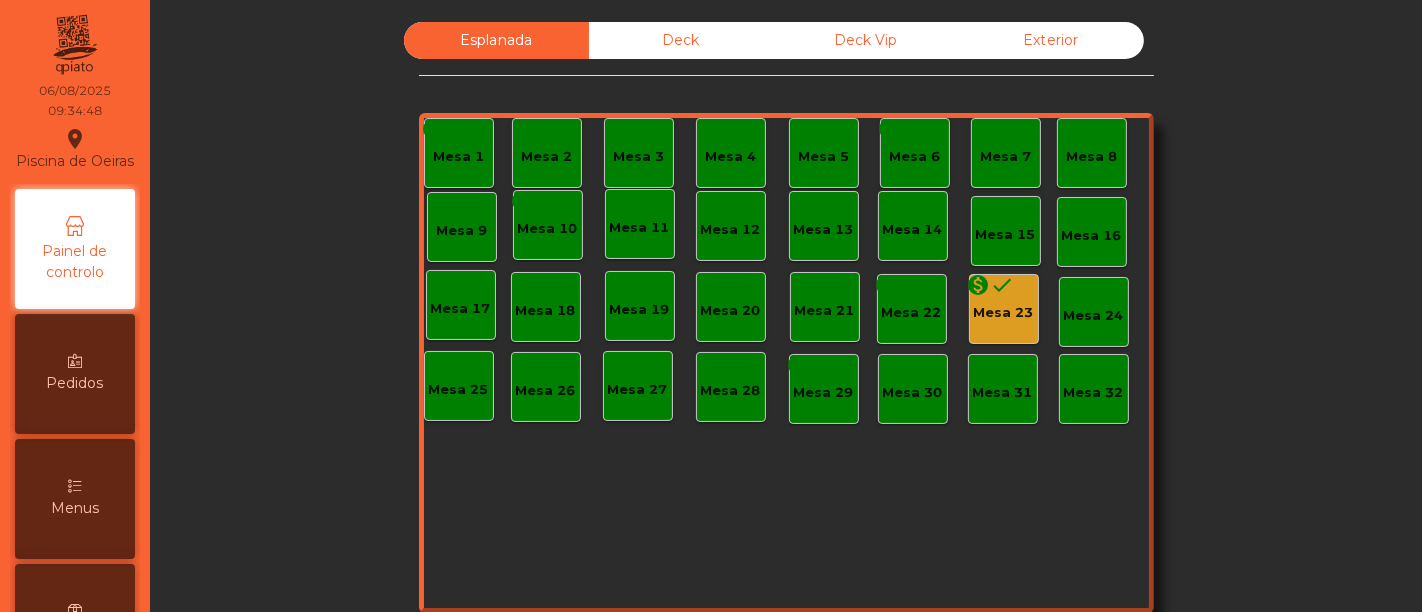 click on "monetization_on done" 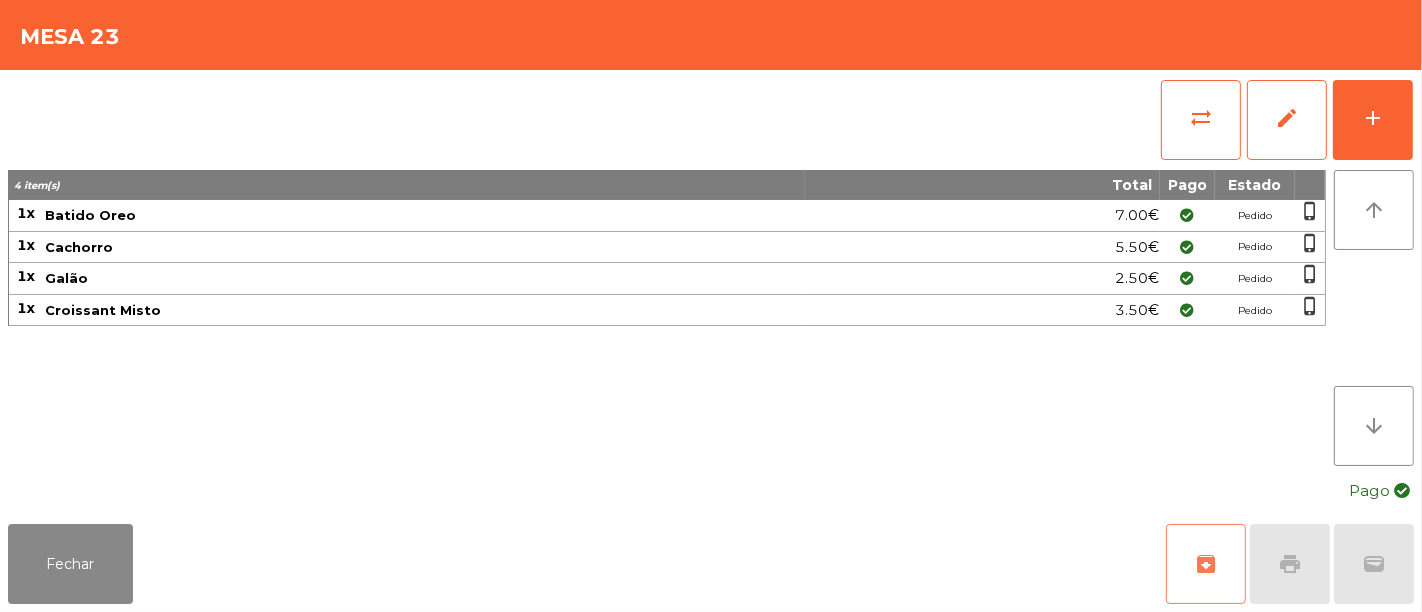 click on "archive" 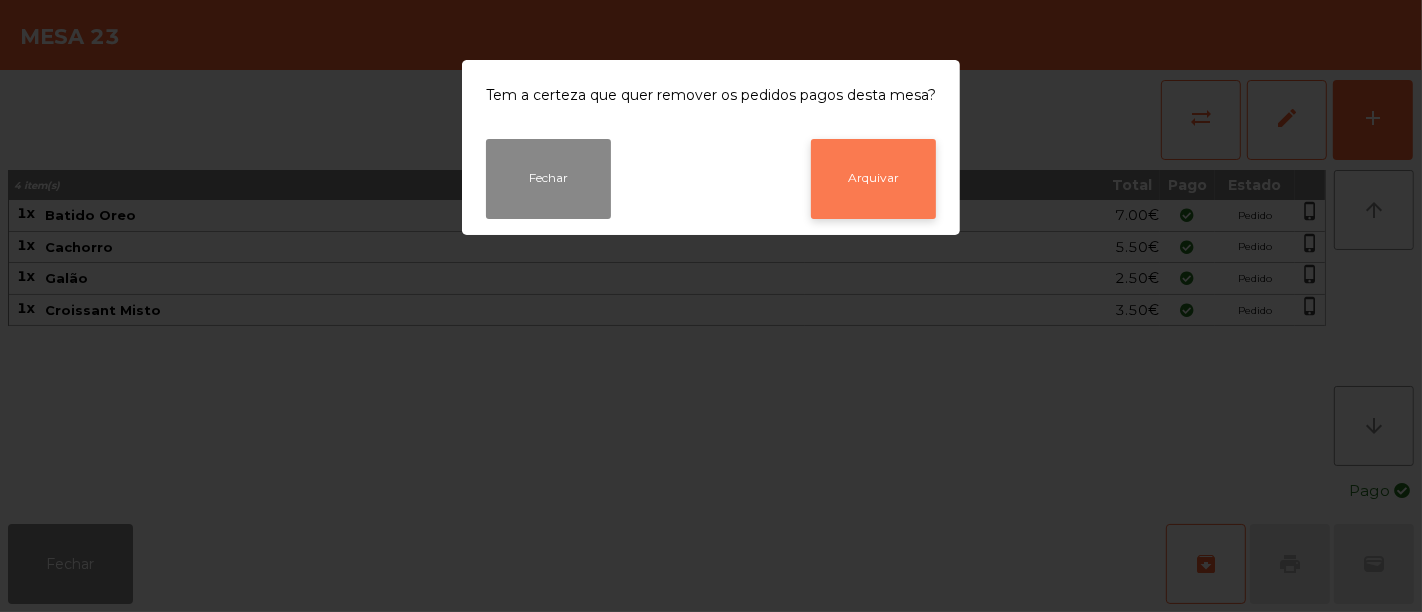 click on "Arquivar" 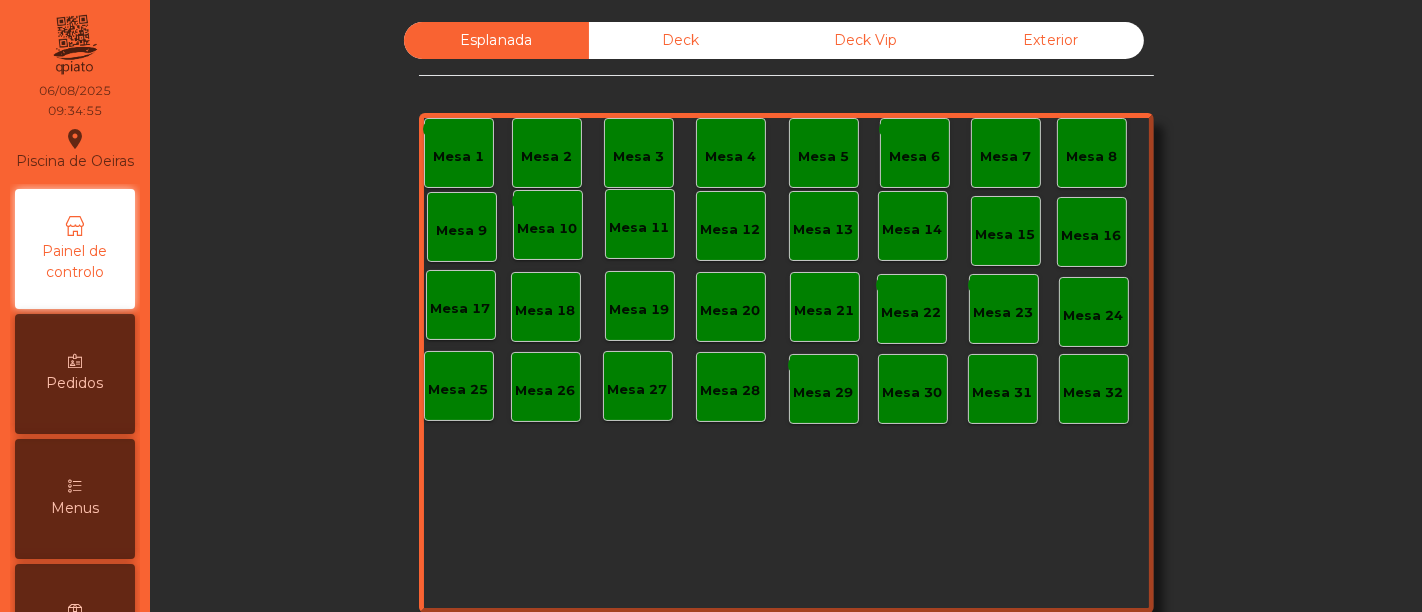 click on "Deck" 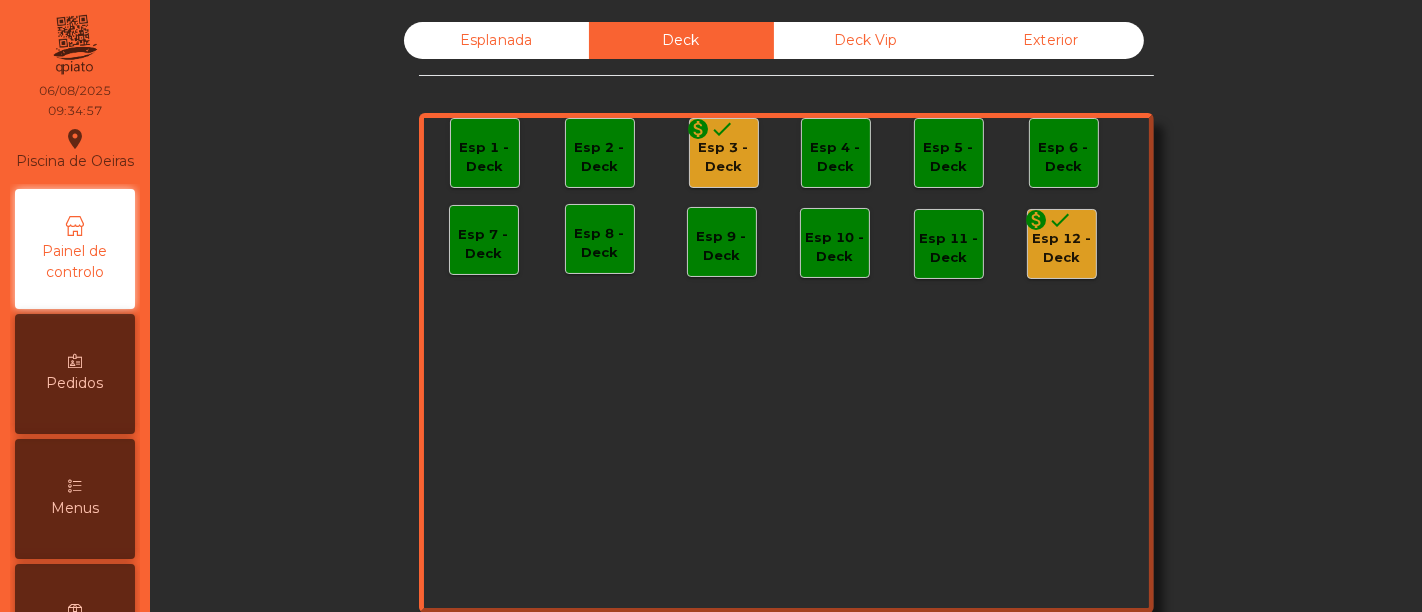 drag, startPoint x: 702, startPoint y: 157, endPoint x: 698, endPoint y: 145, distance: 12.649111 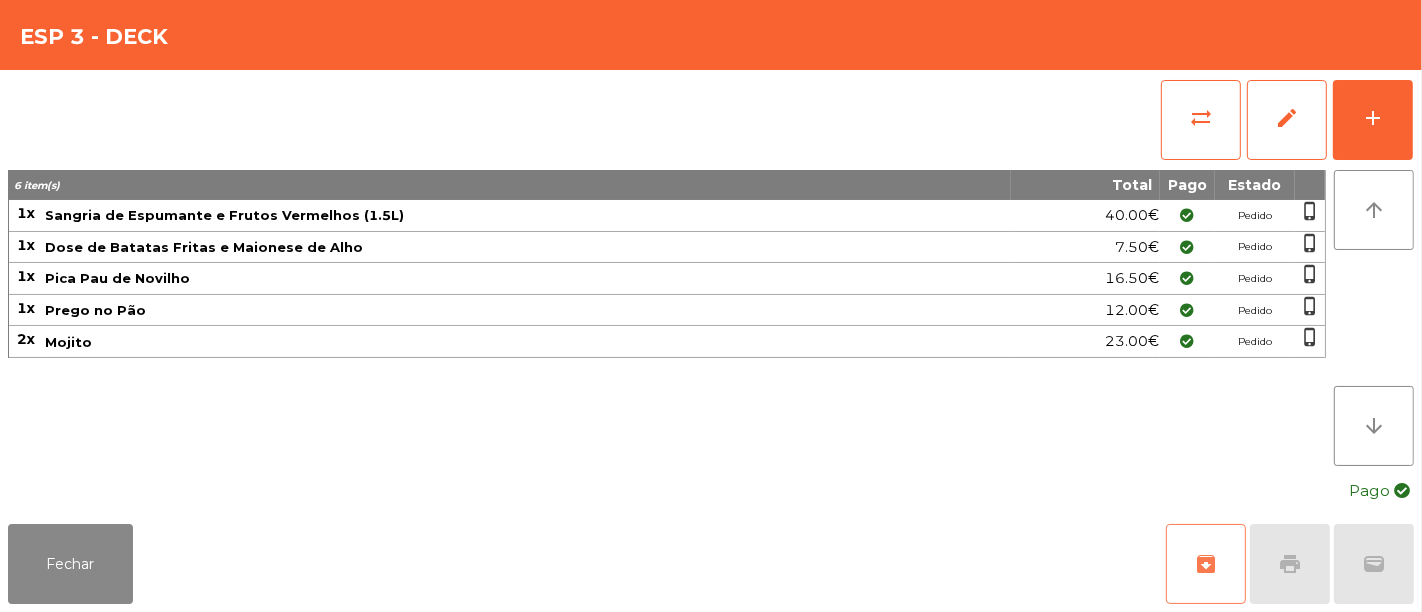 click on "archive" 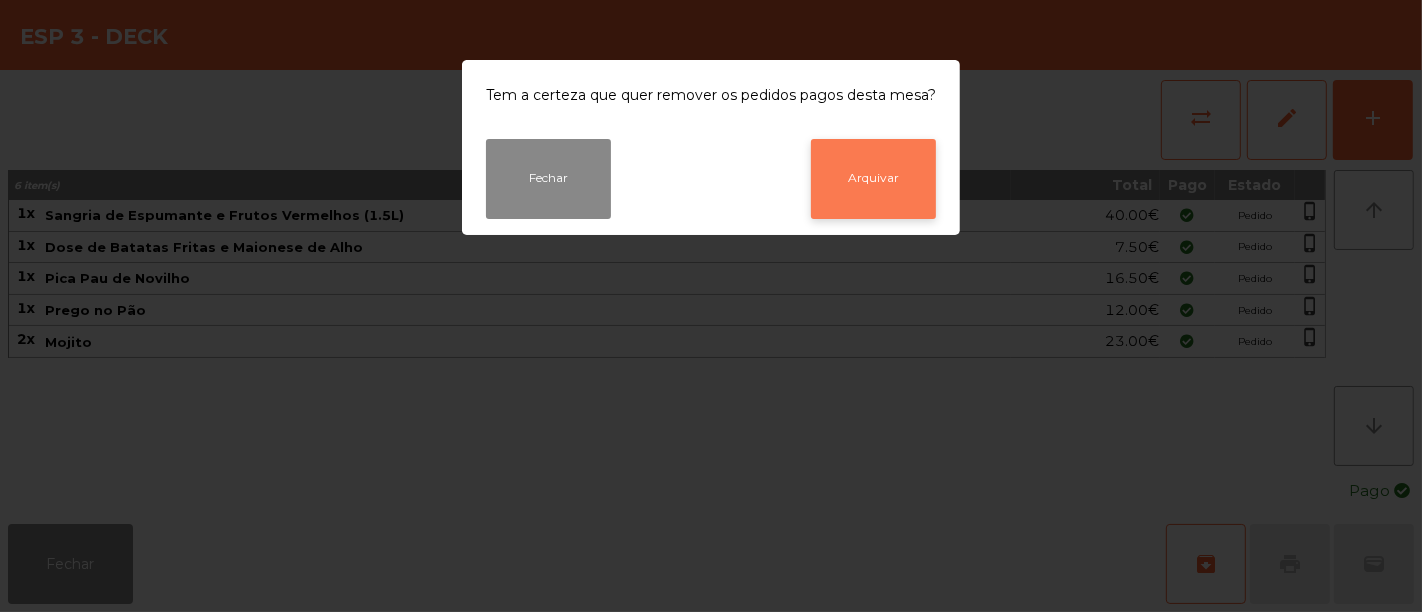 click on "Arquivar" 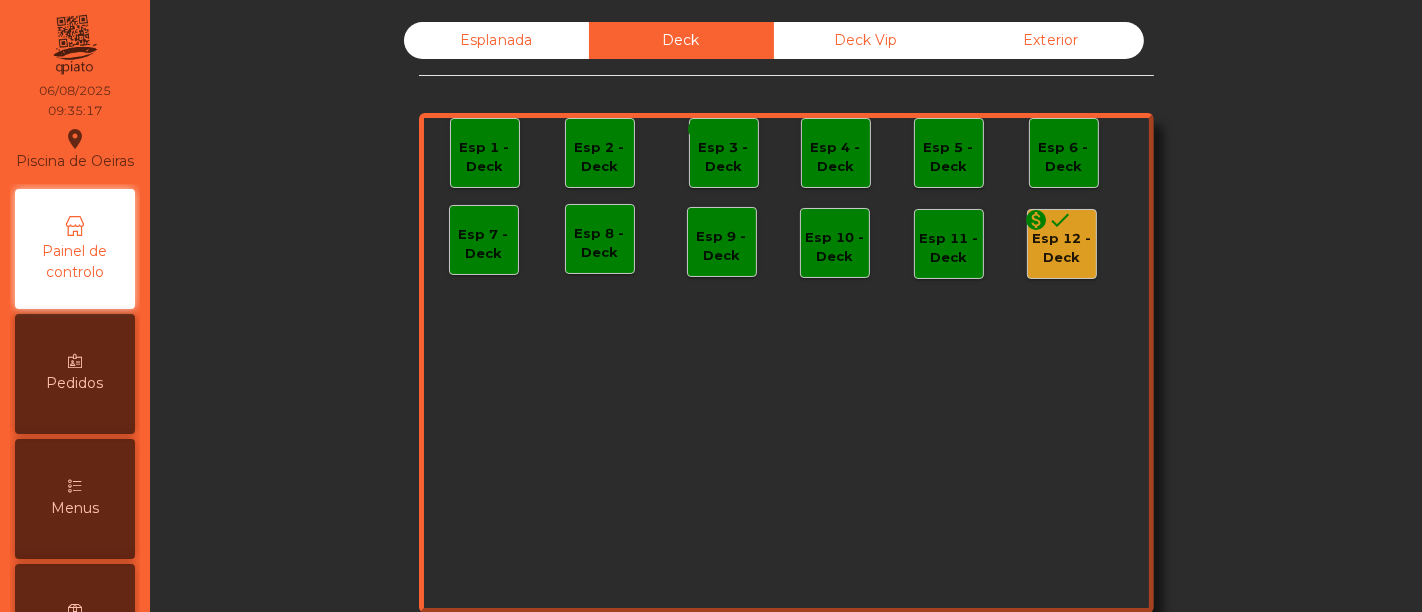 click on "Esp 12 - Deck" 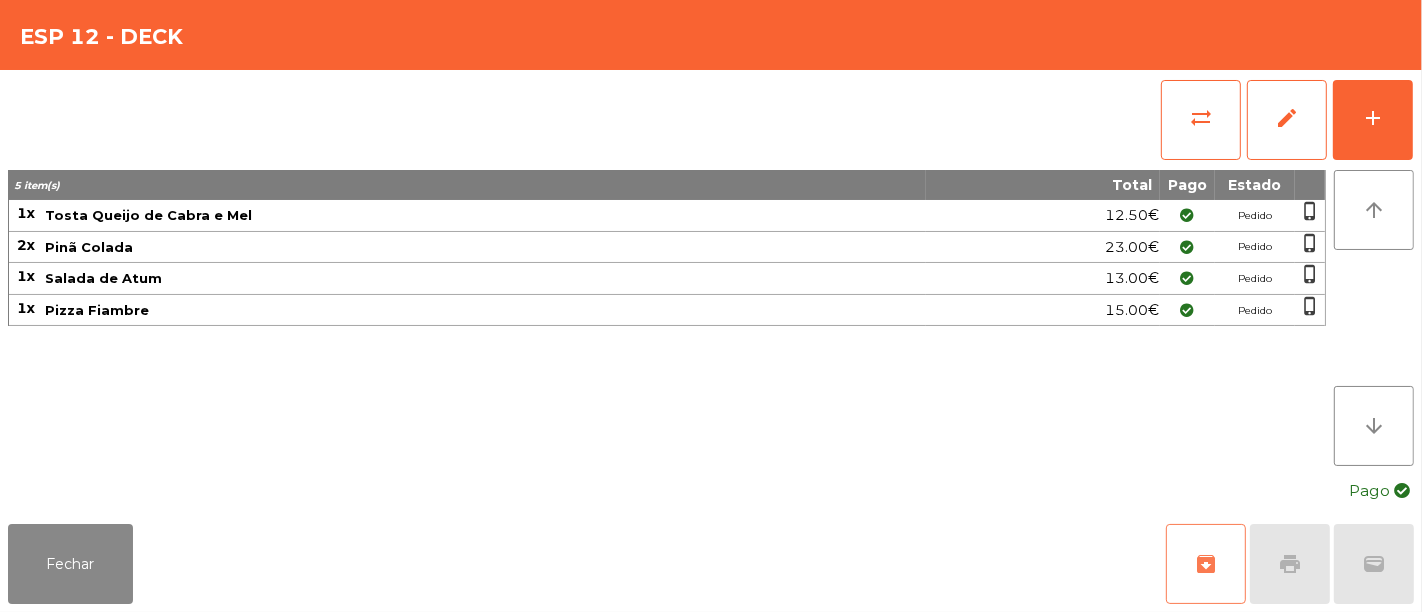 click on "archive" 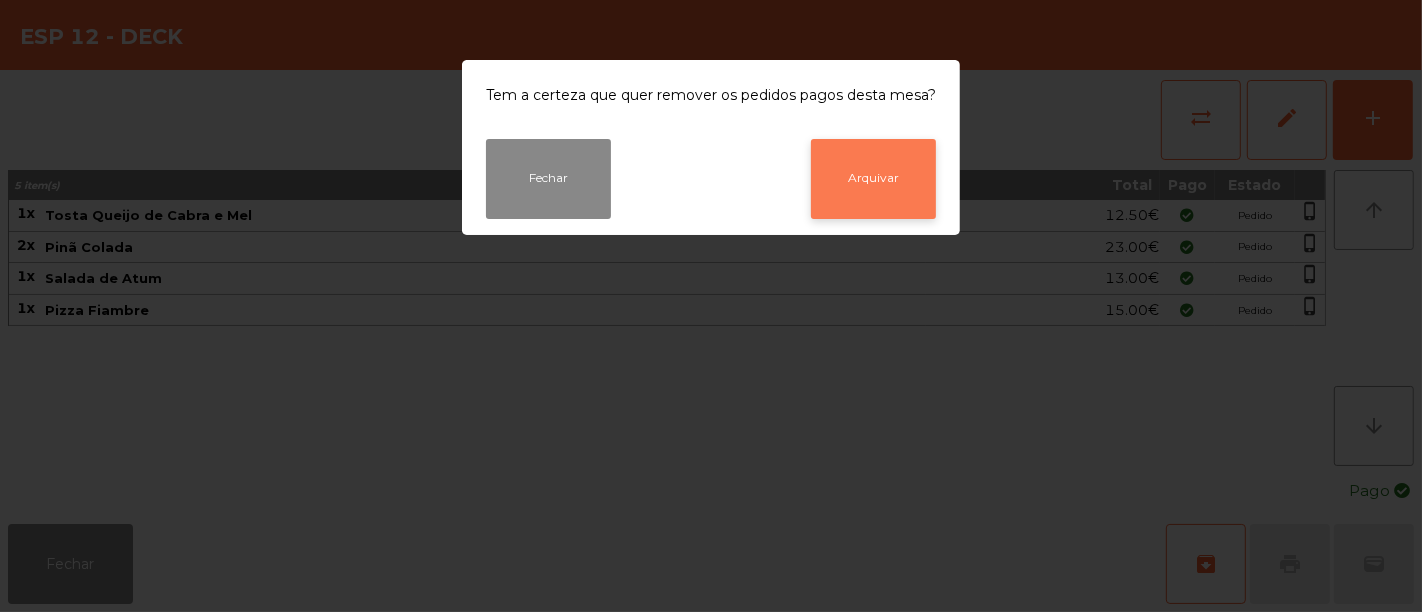 click on "Arquivar" 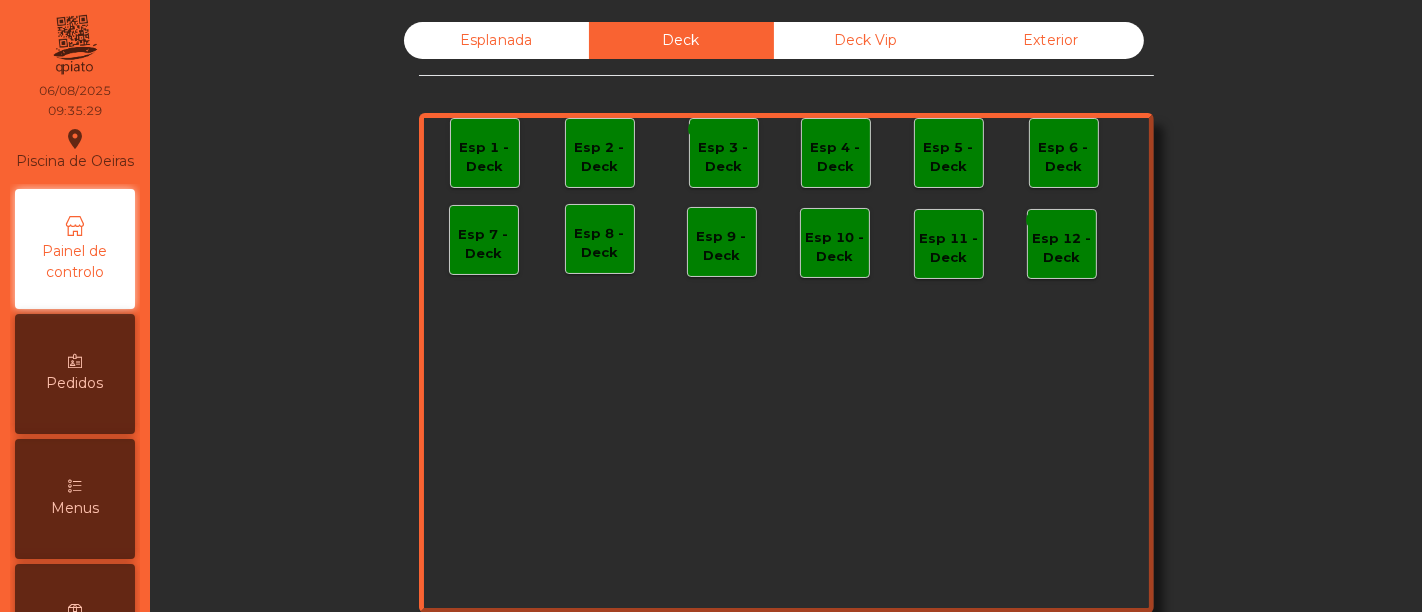 click on "Deck Vip" 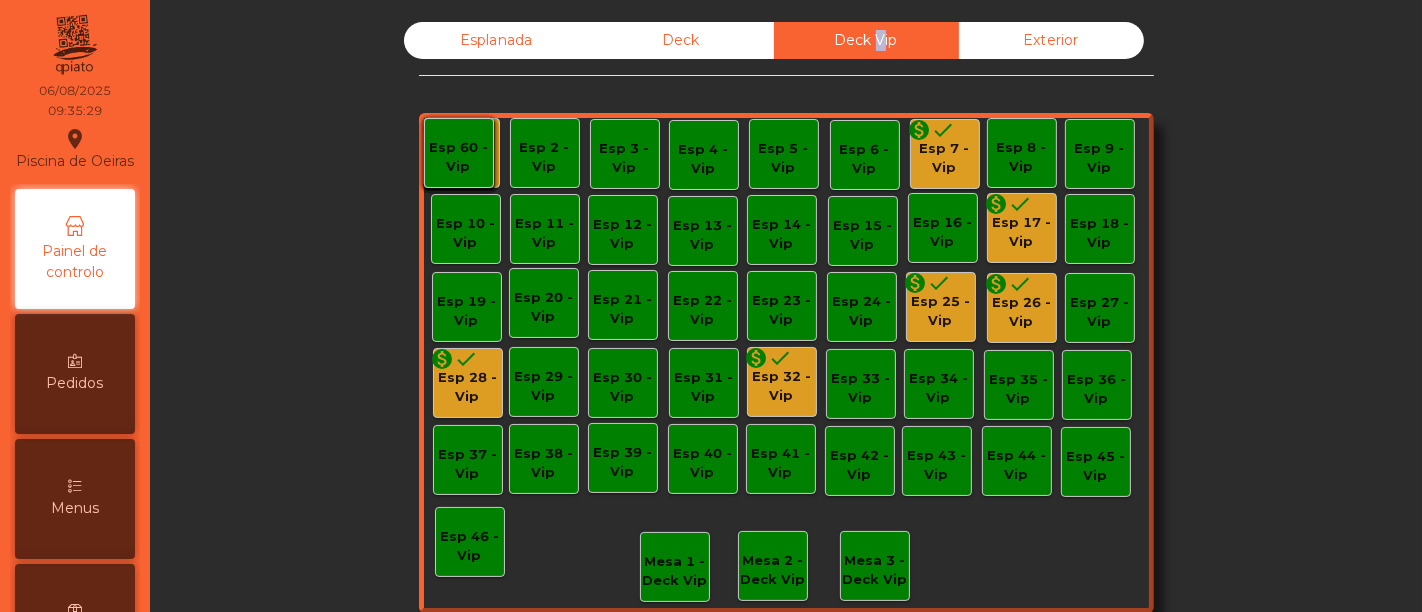 click on "Deck Vip" 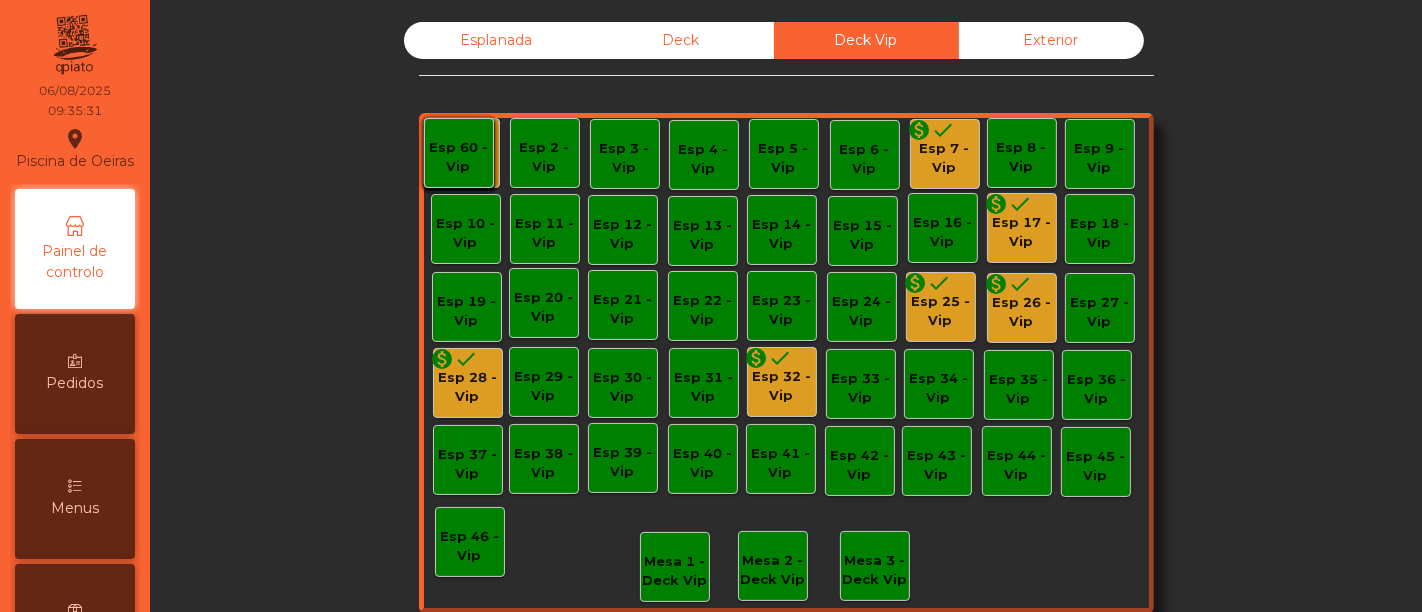 click on "Esp 7 - Vip" 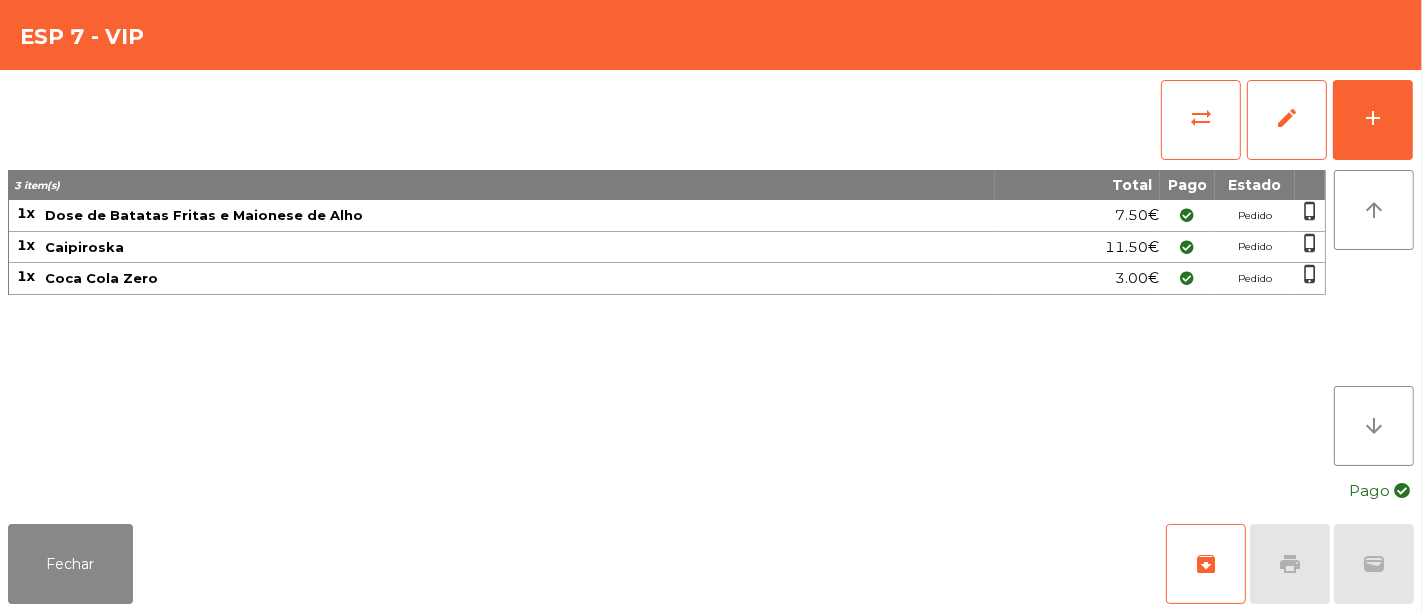 click on "sync_alt   edit   add" 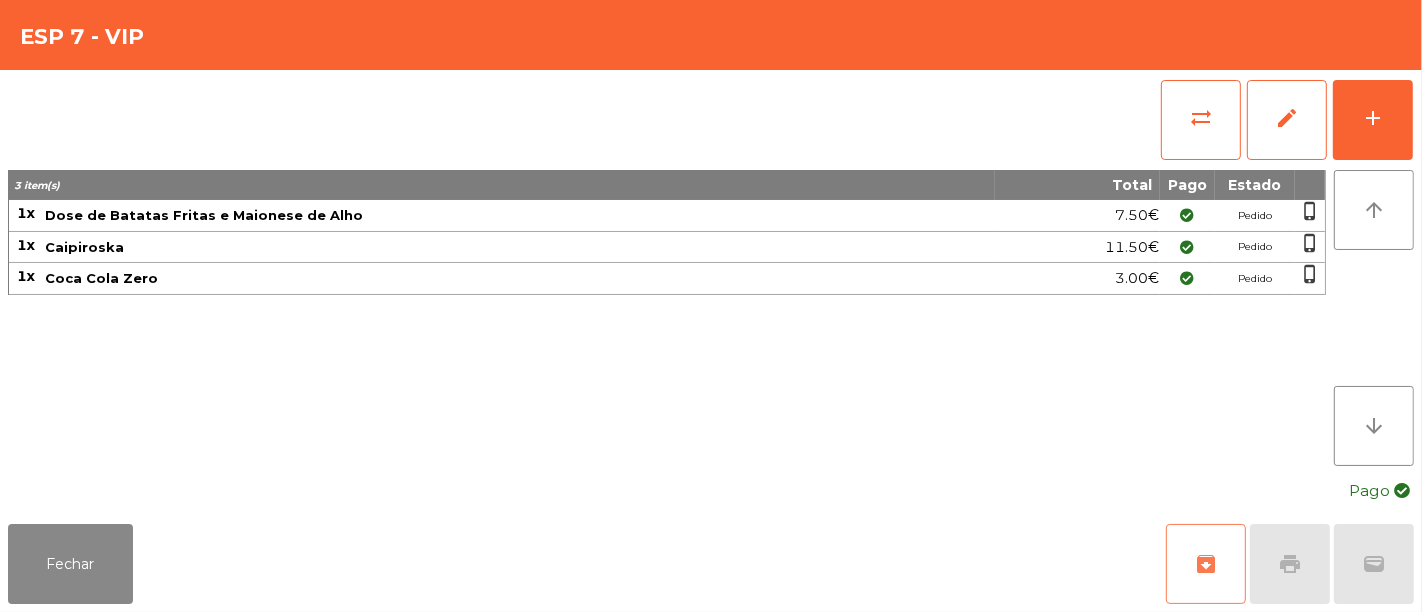 click on "archive" 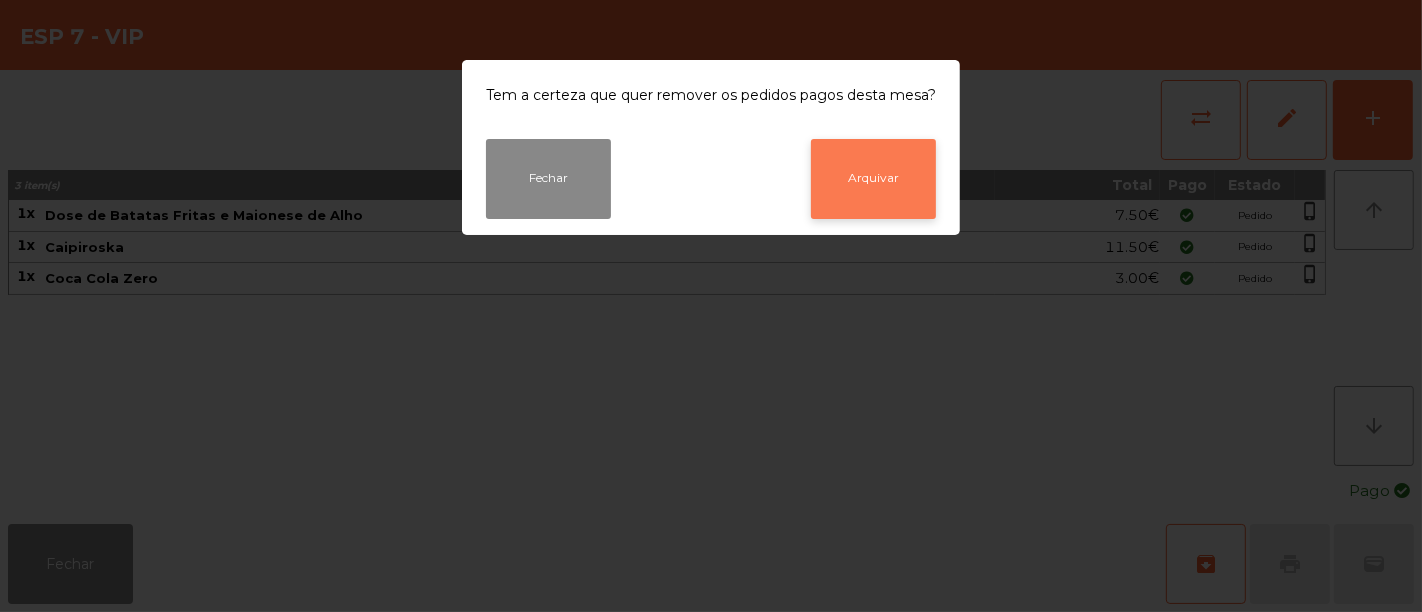 click on "Arquivar" 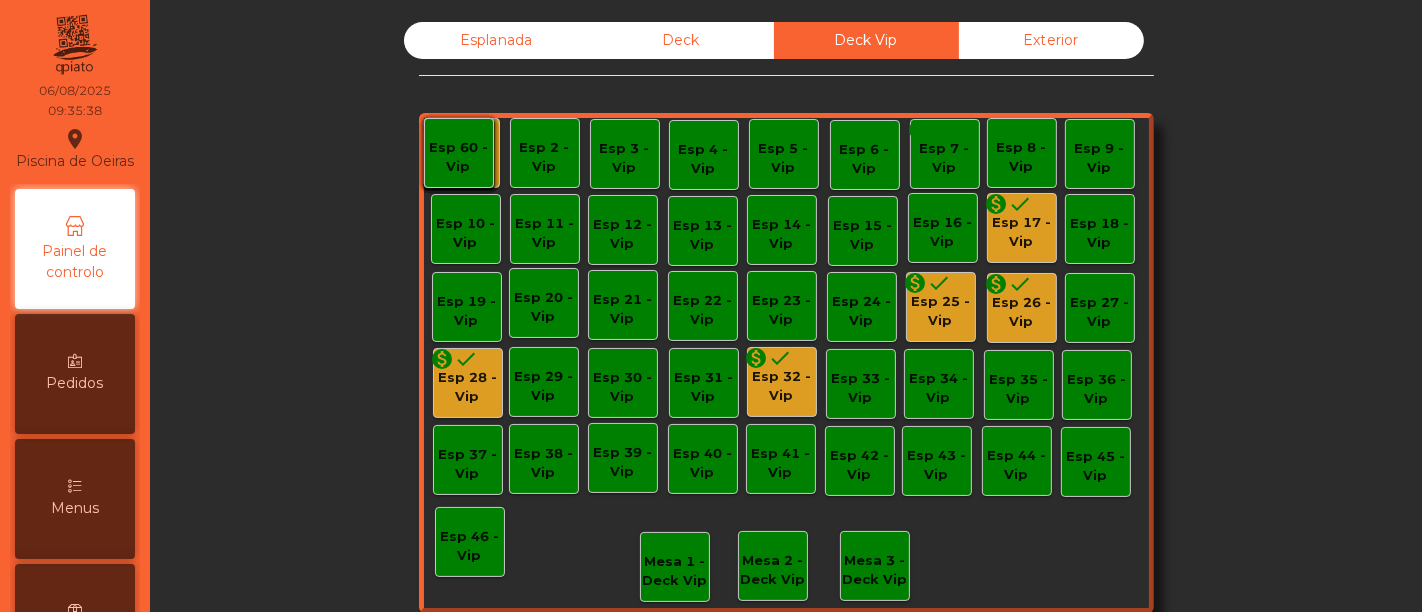 click on "Esp 17 - Vip" 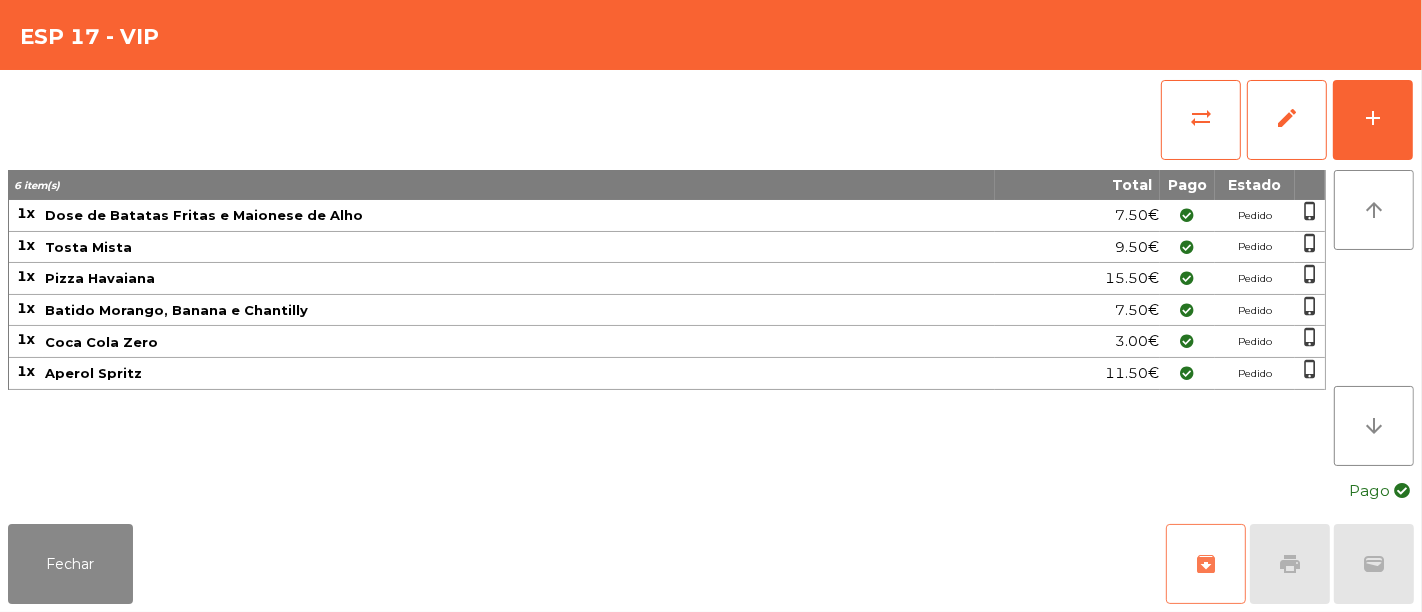 click on "archive" 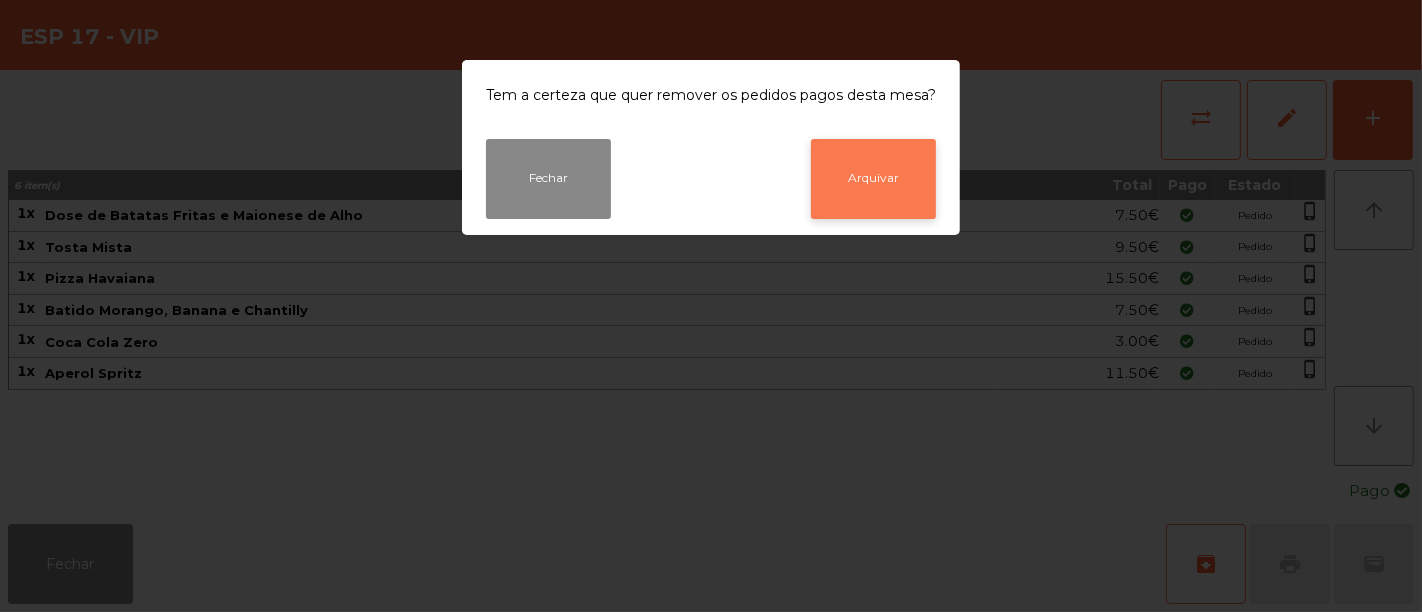click on "Arquivar" 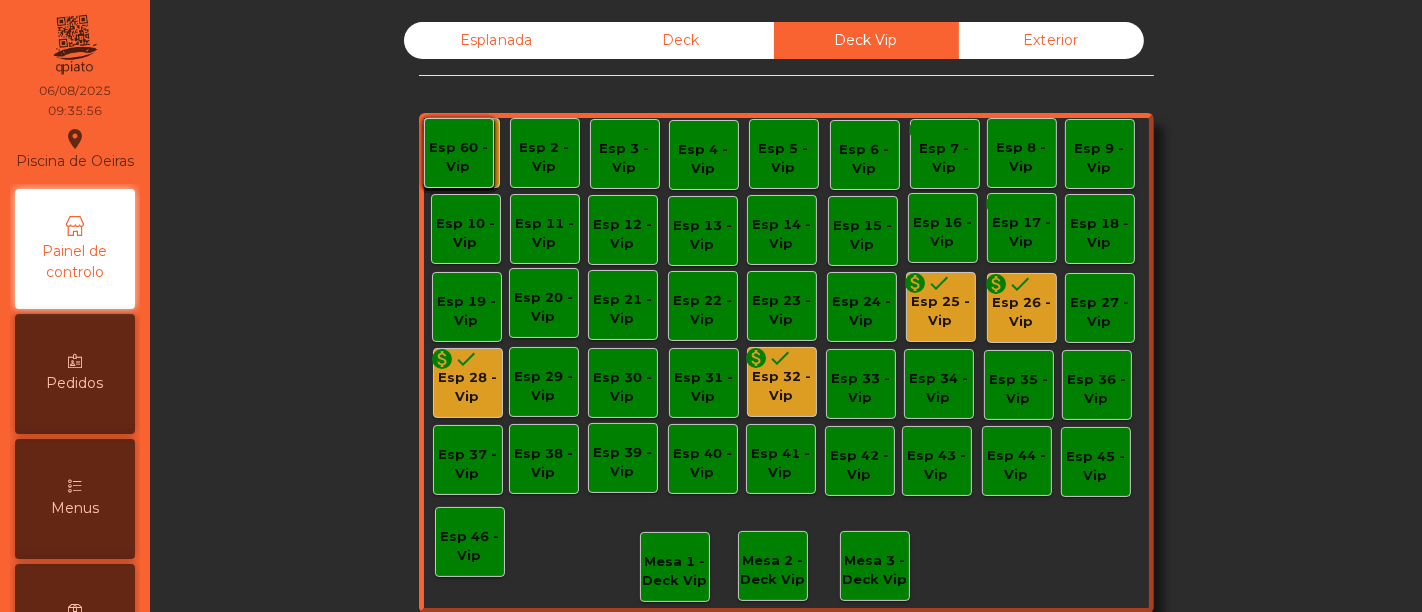 click on "done" 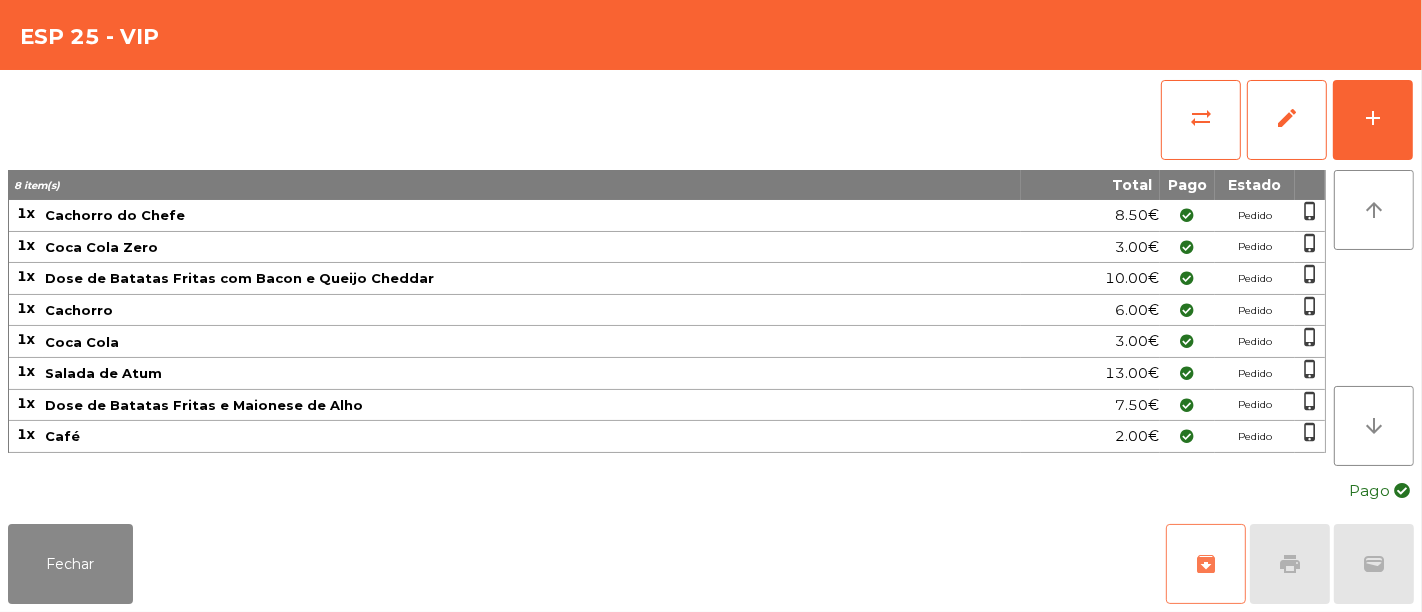 click on "archive" 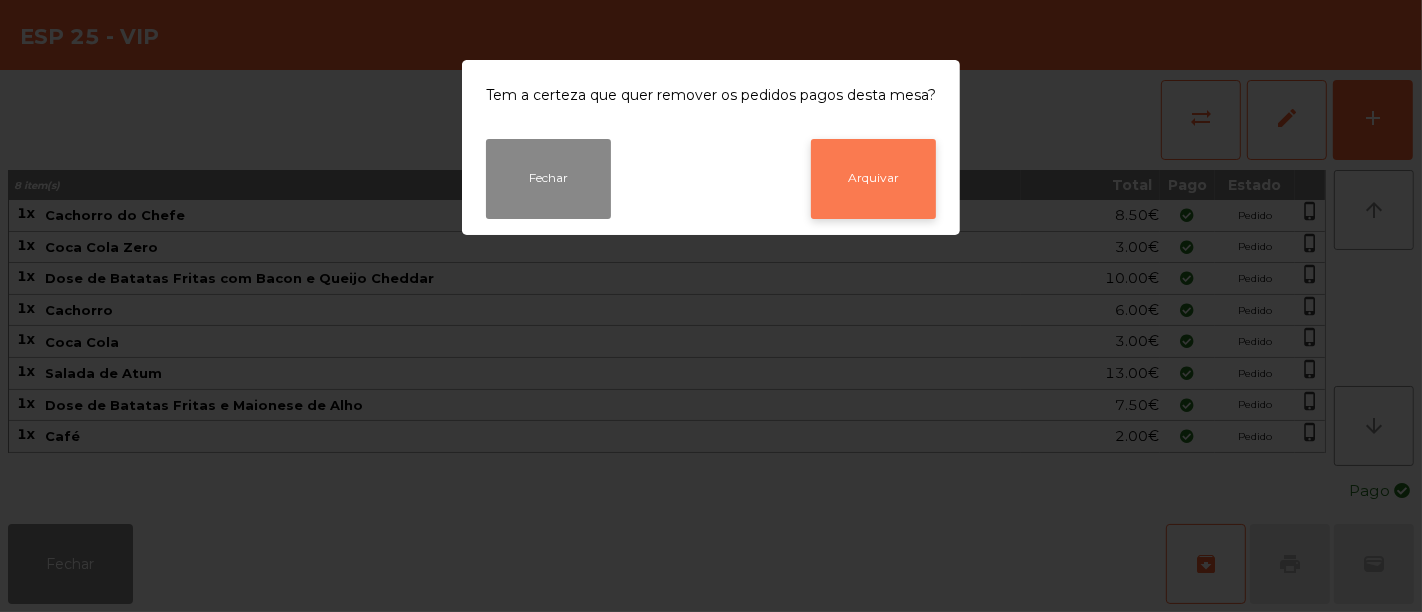 click on "Arquivar" 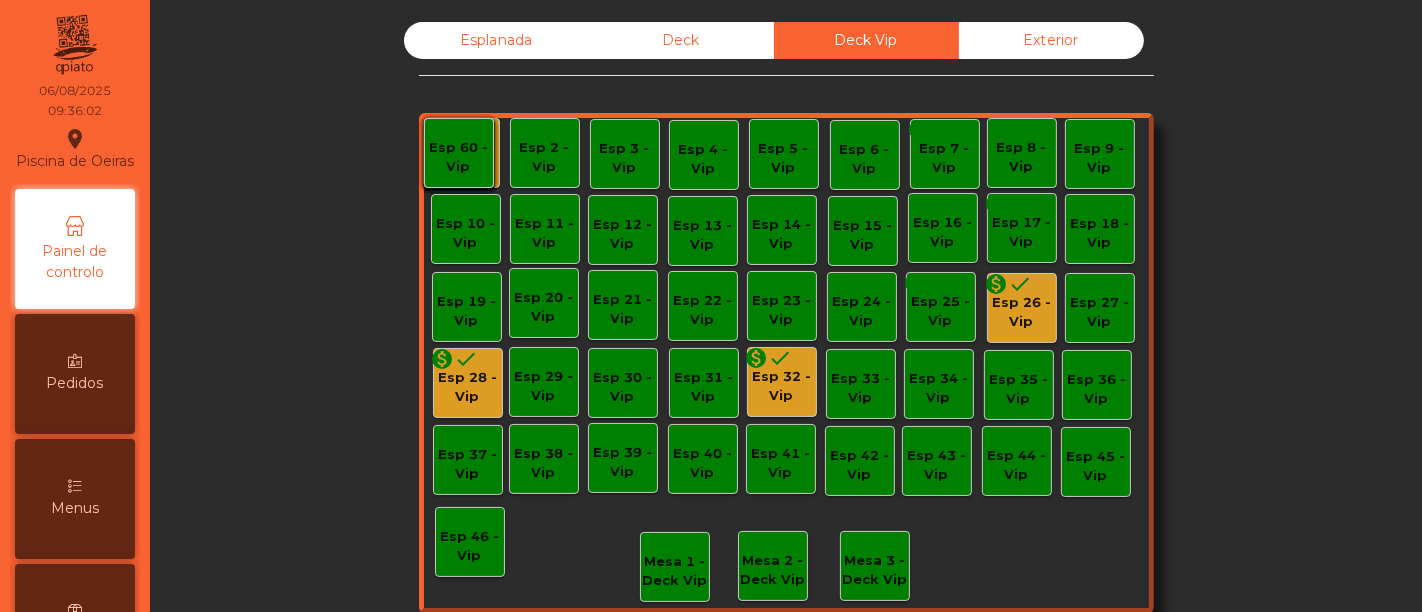 click on "Esp 26 - Vip" 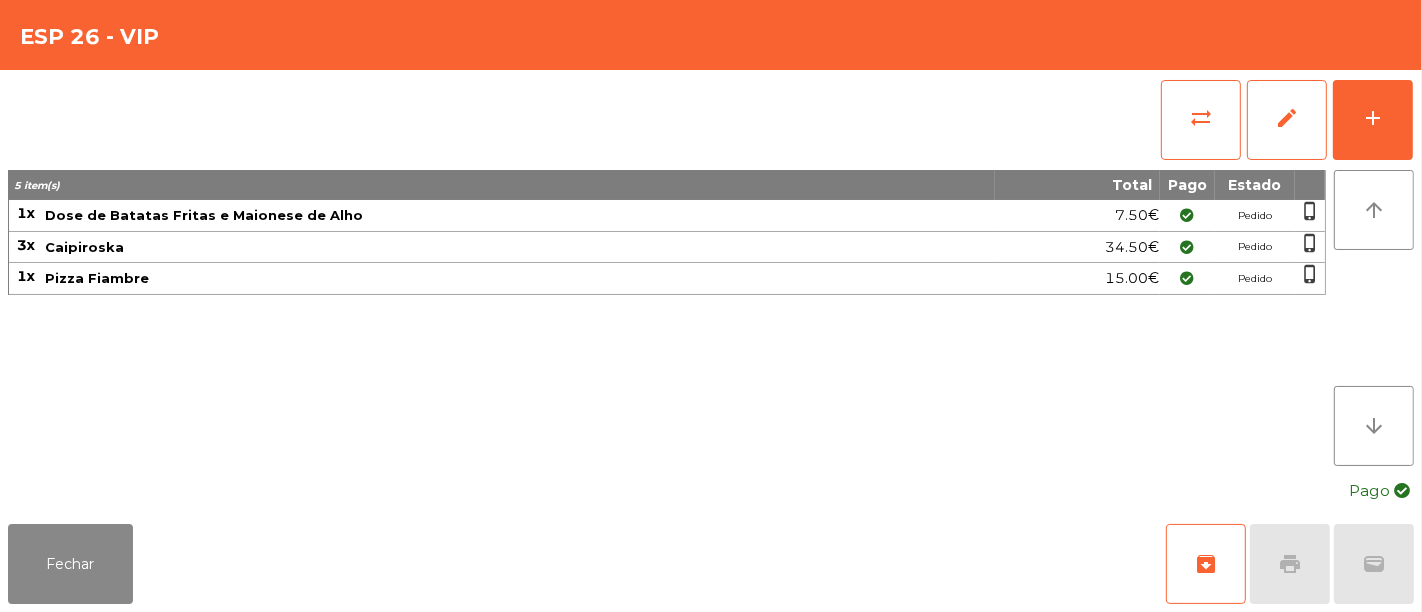 click on "5 item(s) Total Pago Estado 1x Dose de Batatas Fritas e Maionese de Alho 7.50€ Pedido  phone_iphone  3x Caipiroska 34.50€ Pedido  phone_iphone  1x Pizza Fiambre 15.00€ Pedido  phone_iphone" 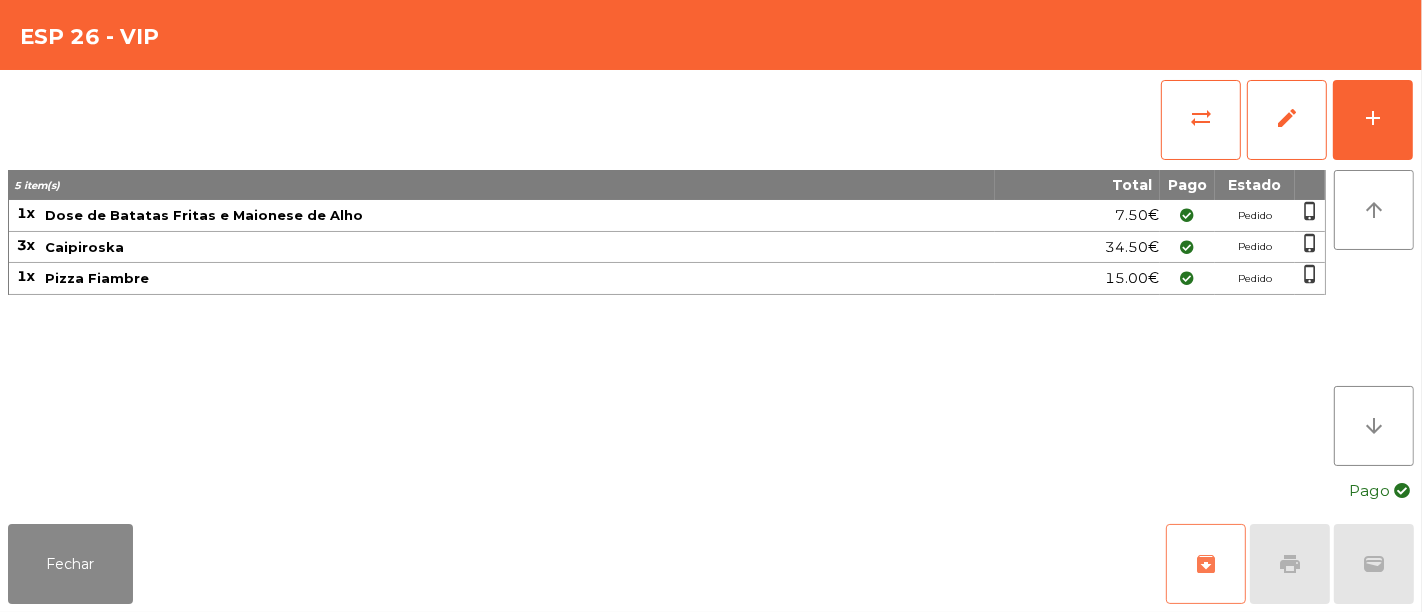 click on "archive" 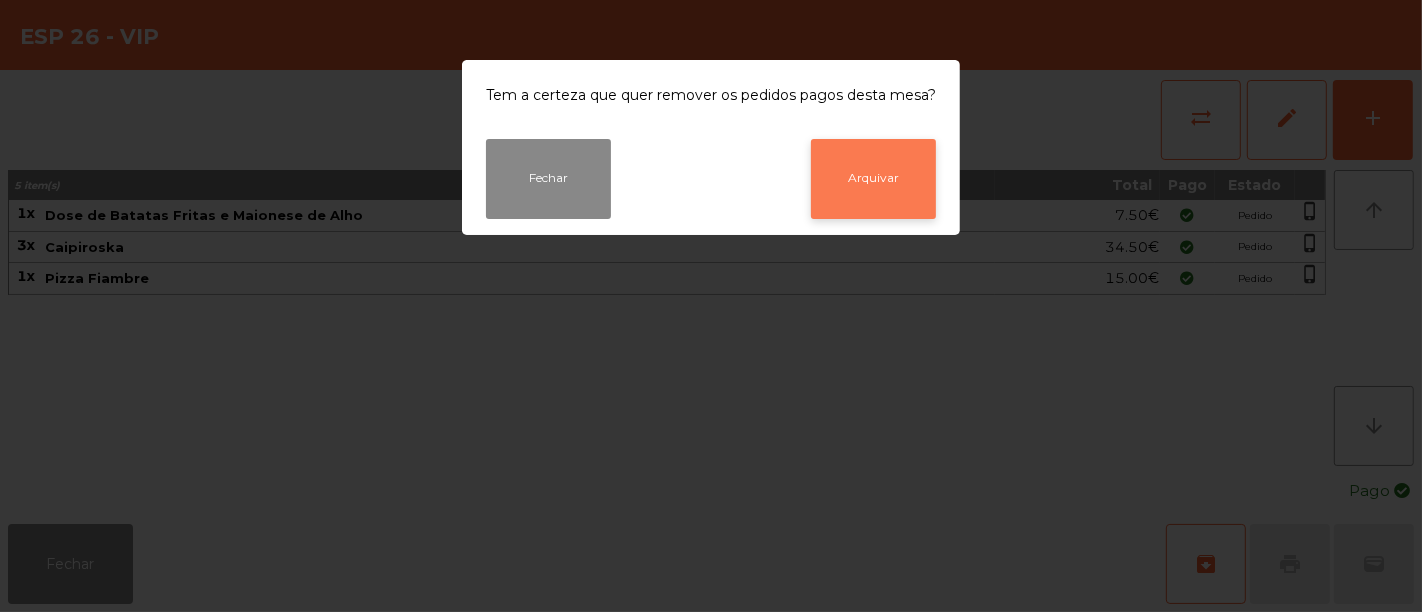 click on "Arquivar" 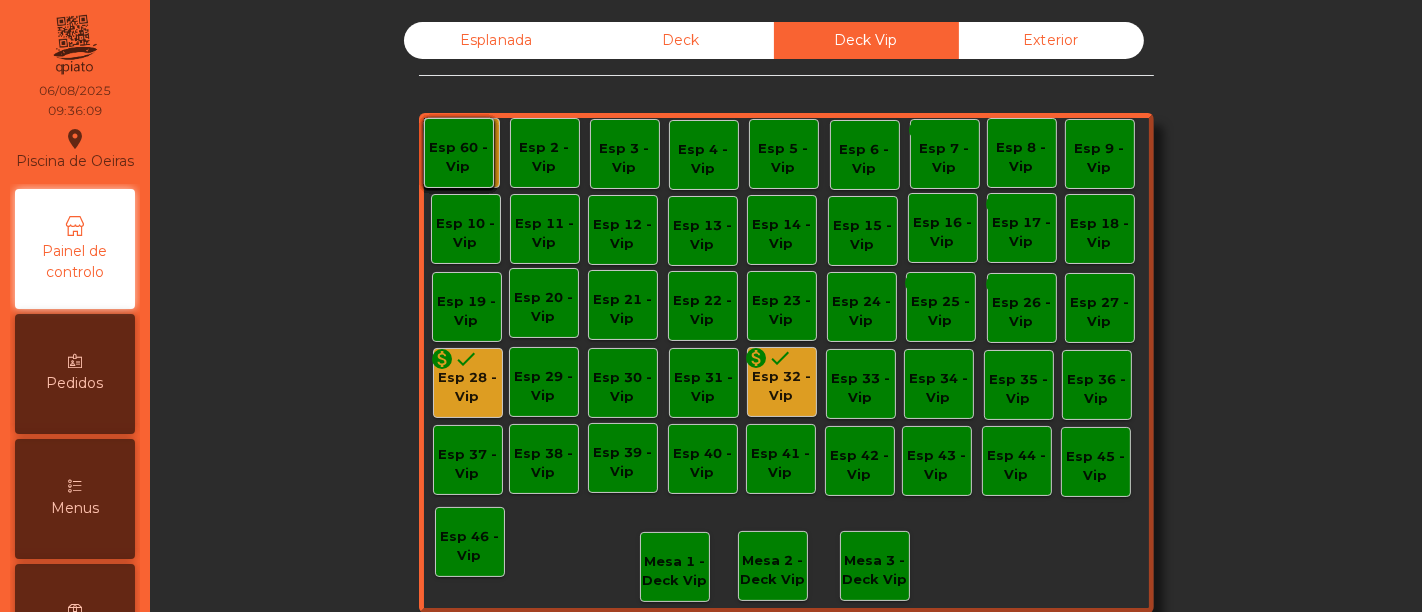 click on "Esp 32 - Vip" 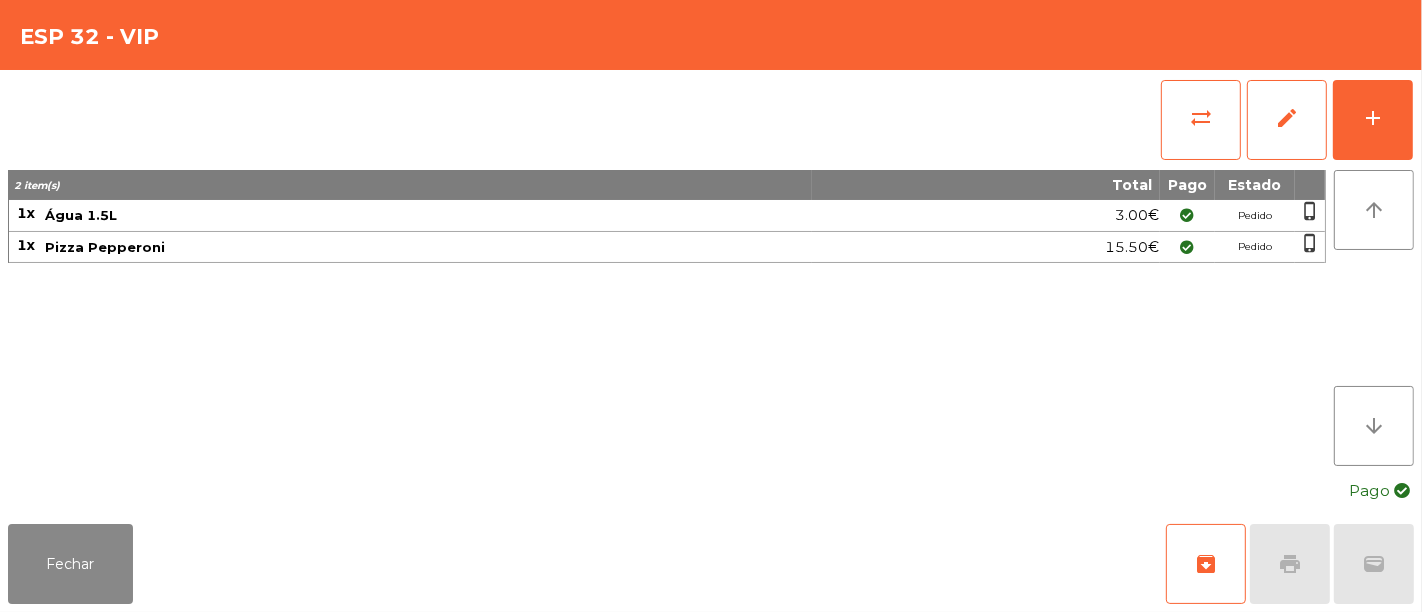 click on "2 item(s) Total Pago Estado 1x Água 1.5L 3.00€ Pedido  phone_iphone  1x Pizza Pepperoni 15.50€ Pedido  phone_iphone" 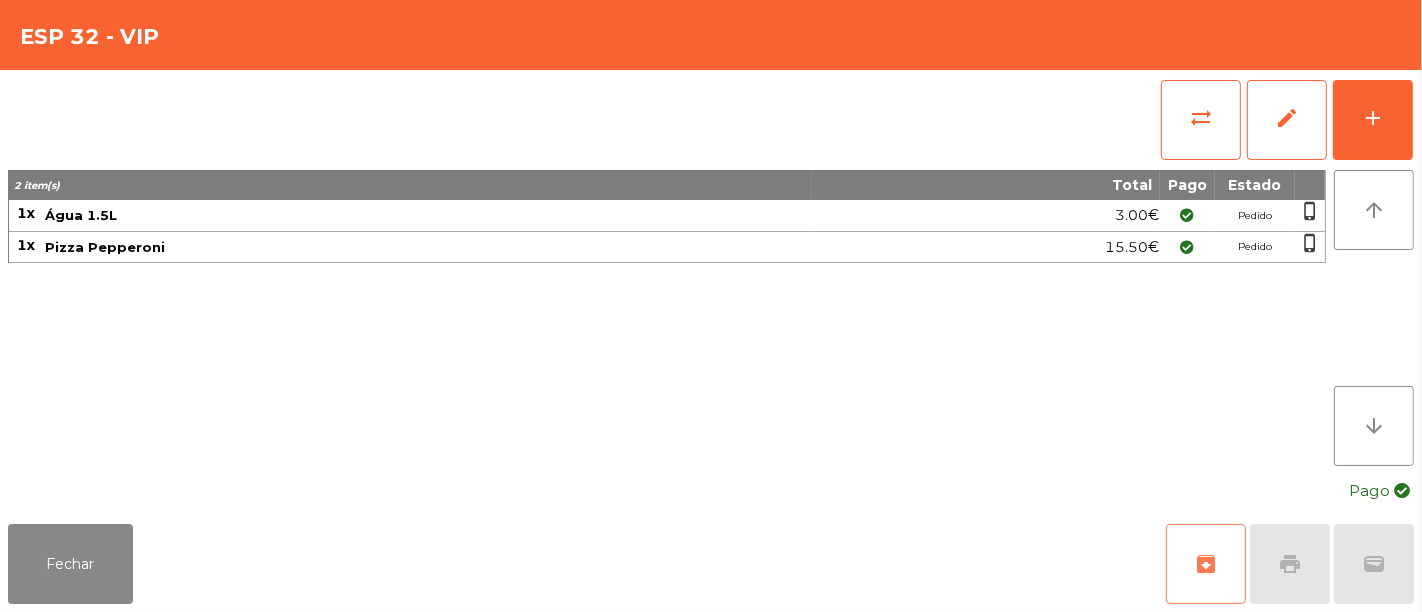 click on "archive" 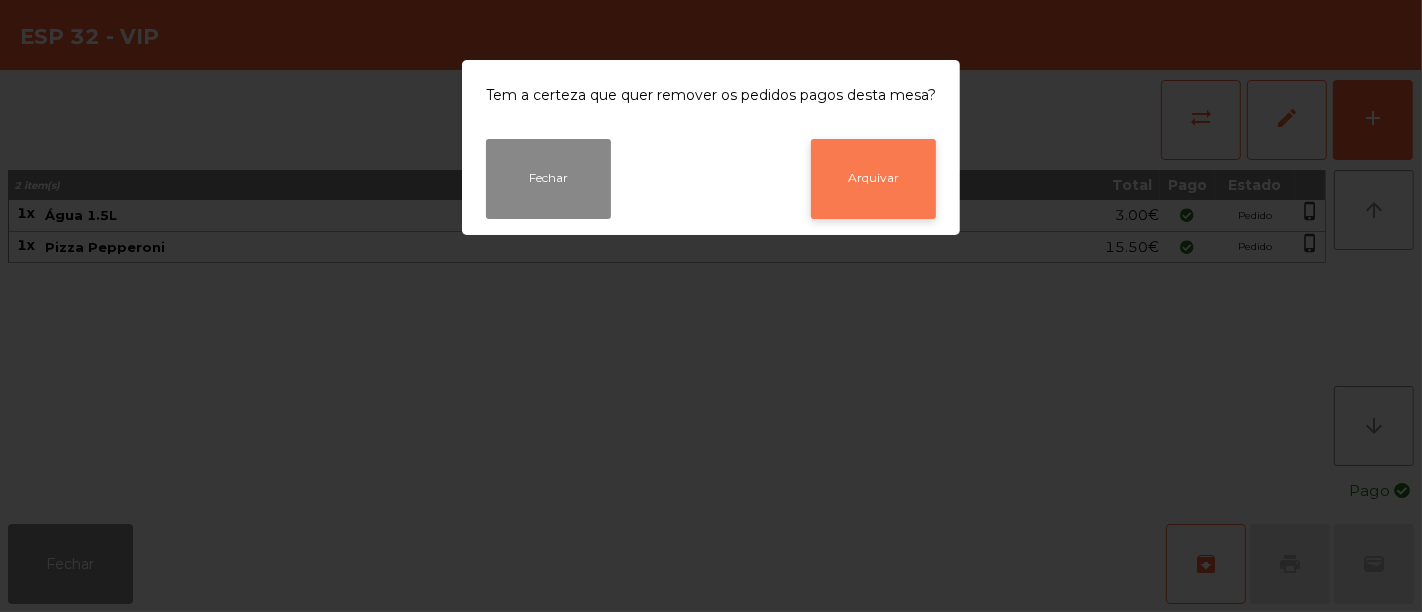 click on "Arquivar" 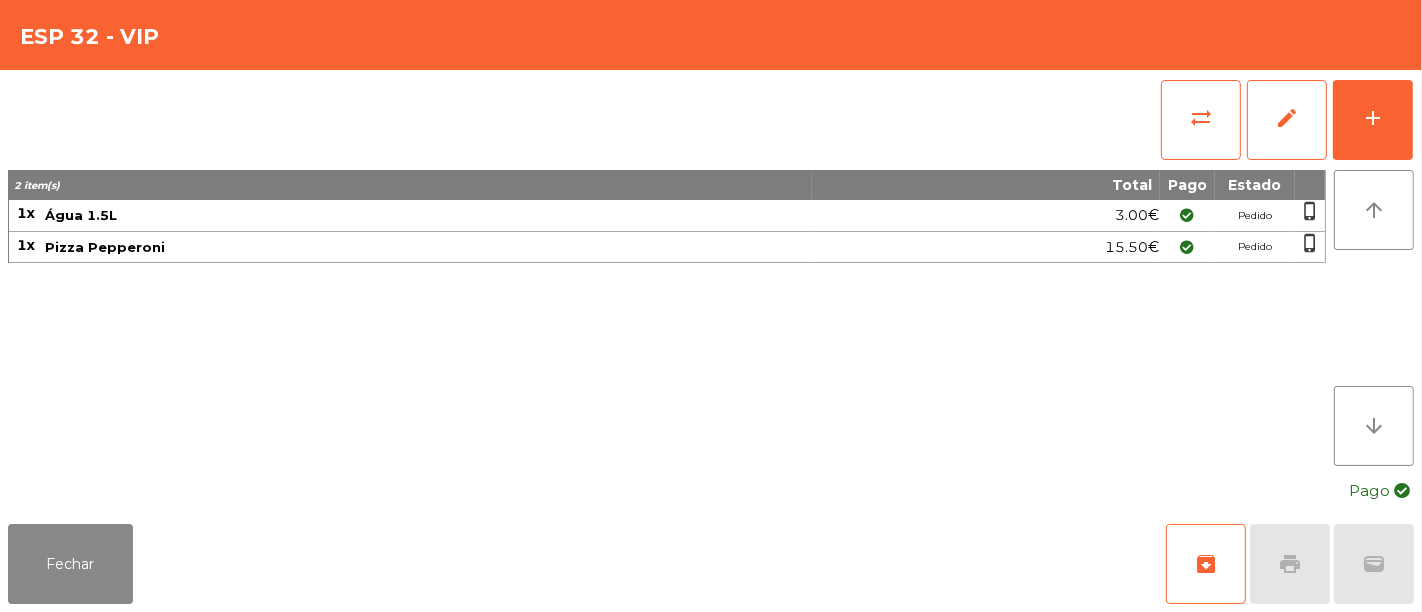 click on "Total" 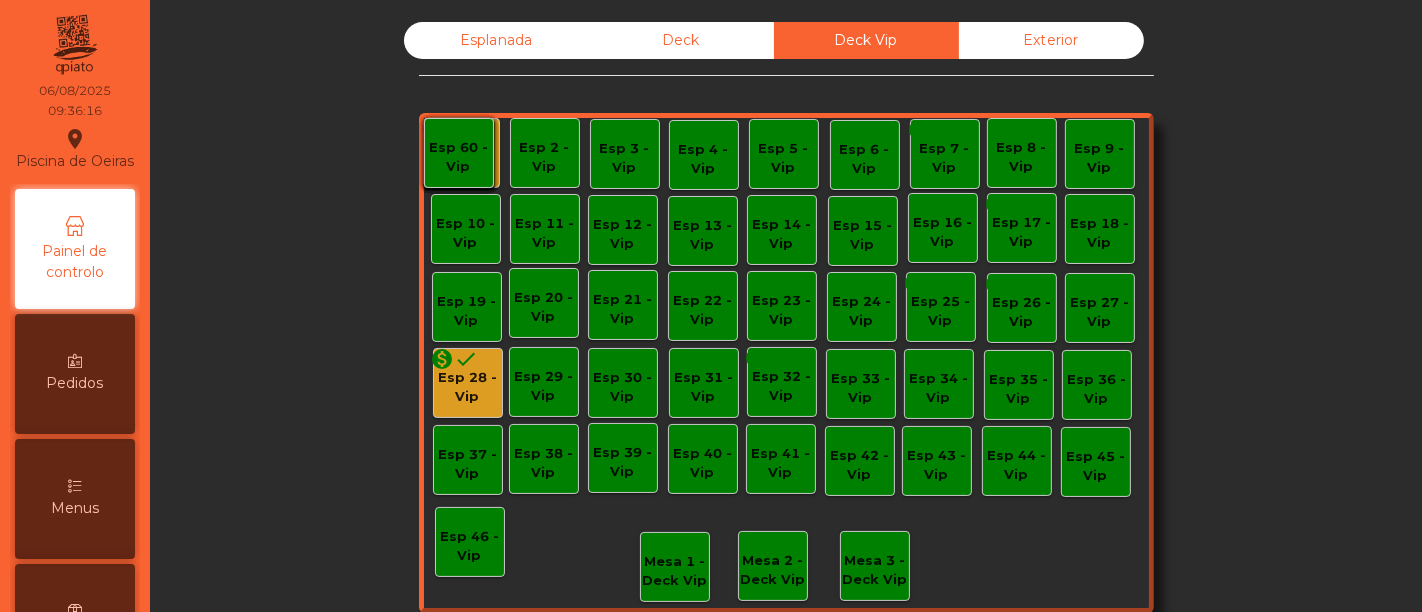click on "Esp 28 - Vip" 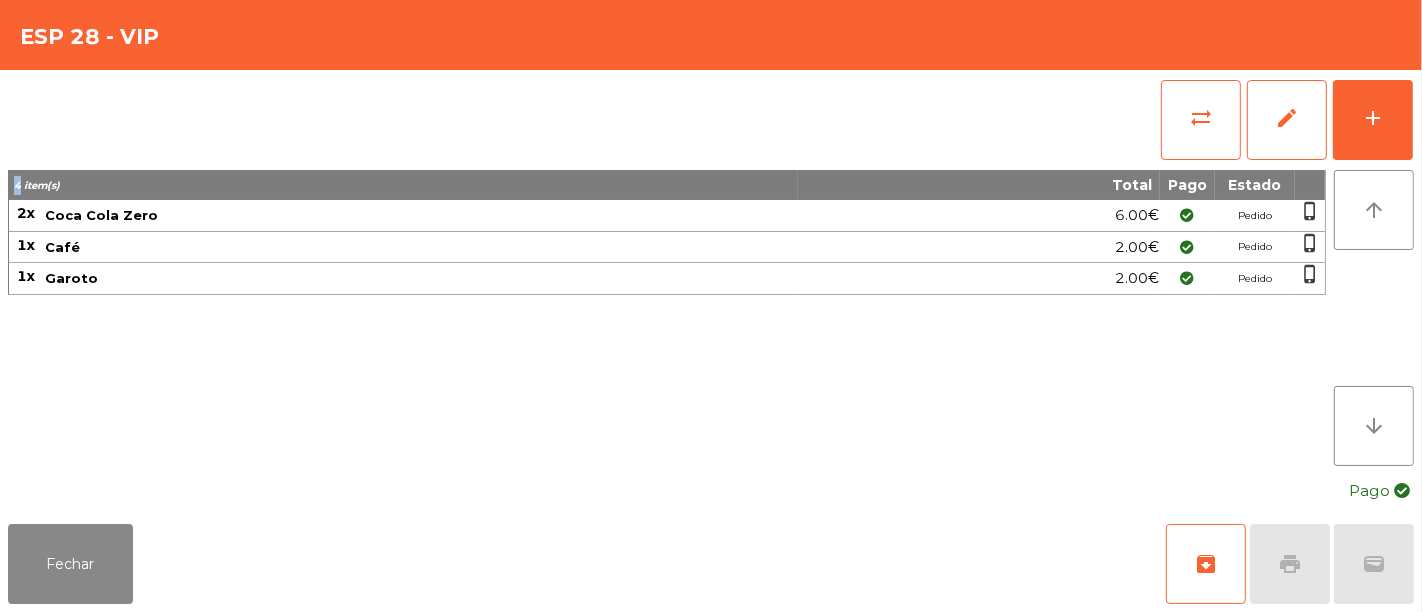 click on "[TIME] 4 item(s) Total Pago Estado 2x Coca Cola Zero 6.00€ Pedido  phone_iphone  1x Café 2.00€ Pedido  phone_iphone  1x Garoto 2.00€ Pedido  phone_iphone" 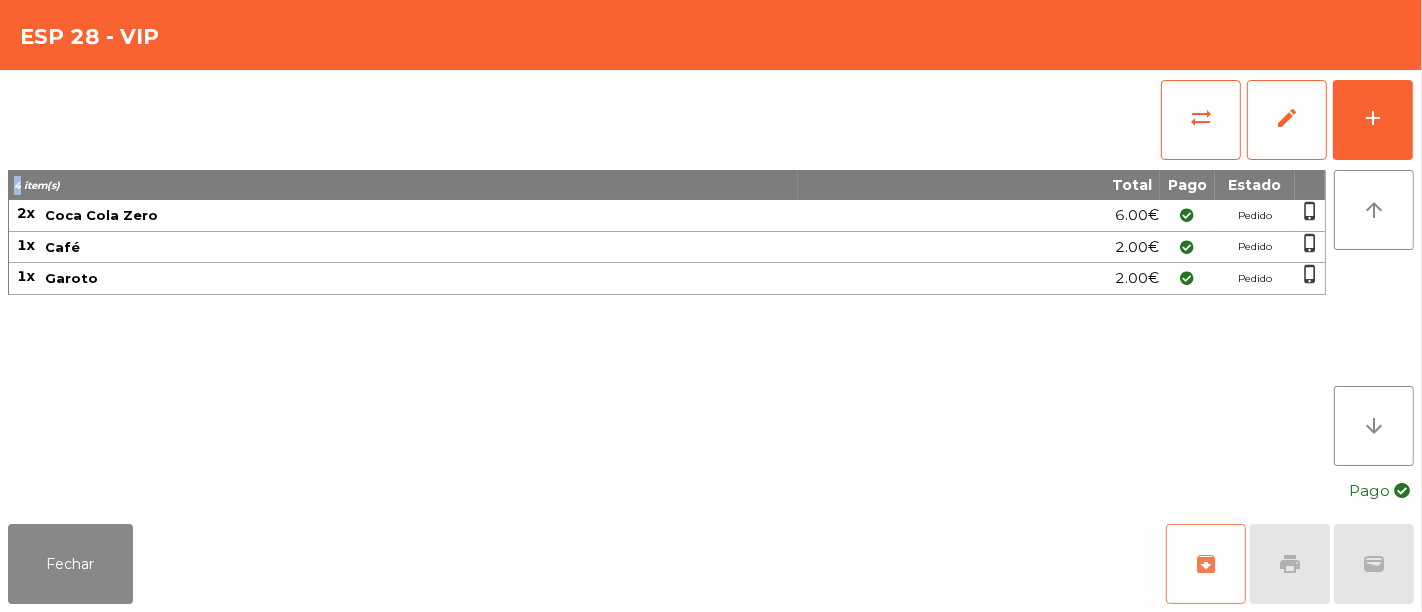click on "archive" 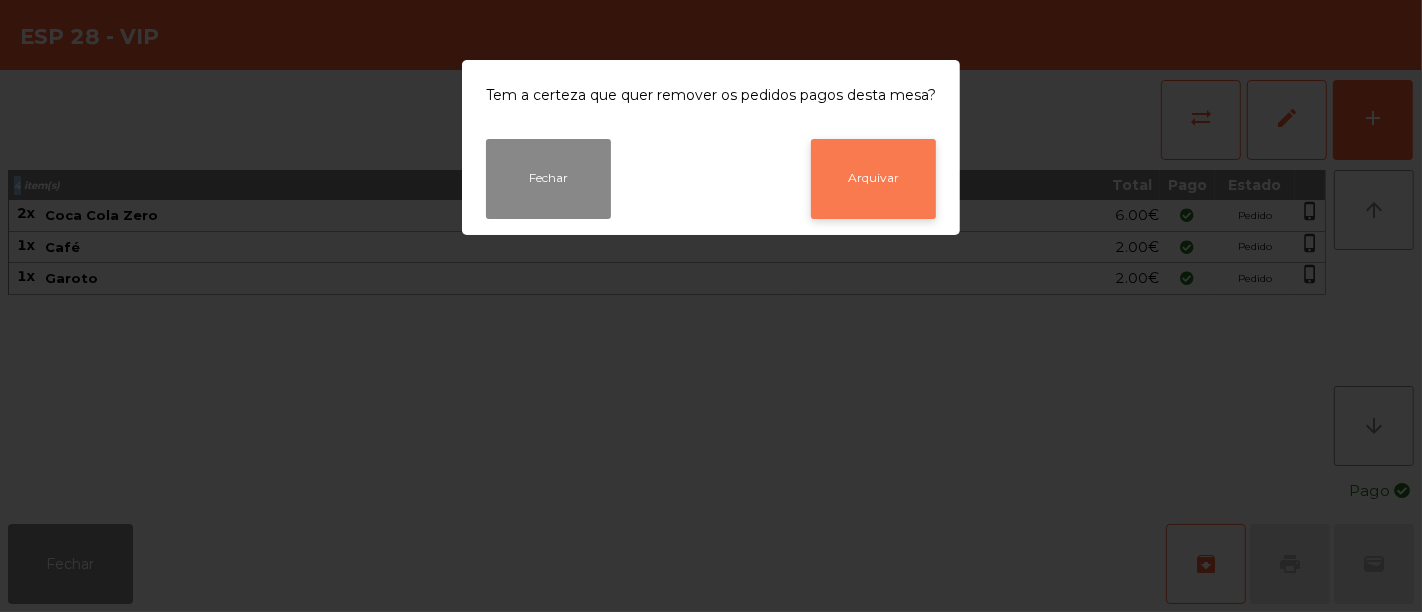 click on "Arquivar" 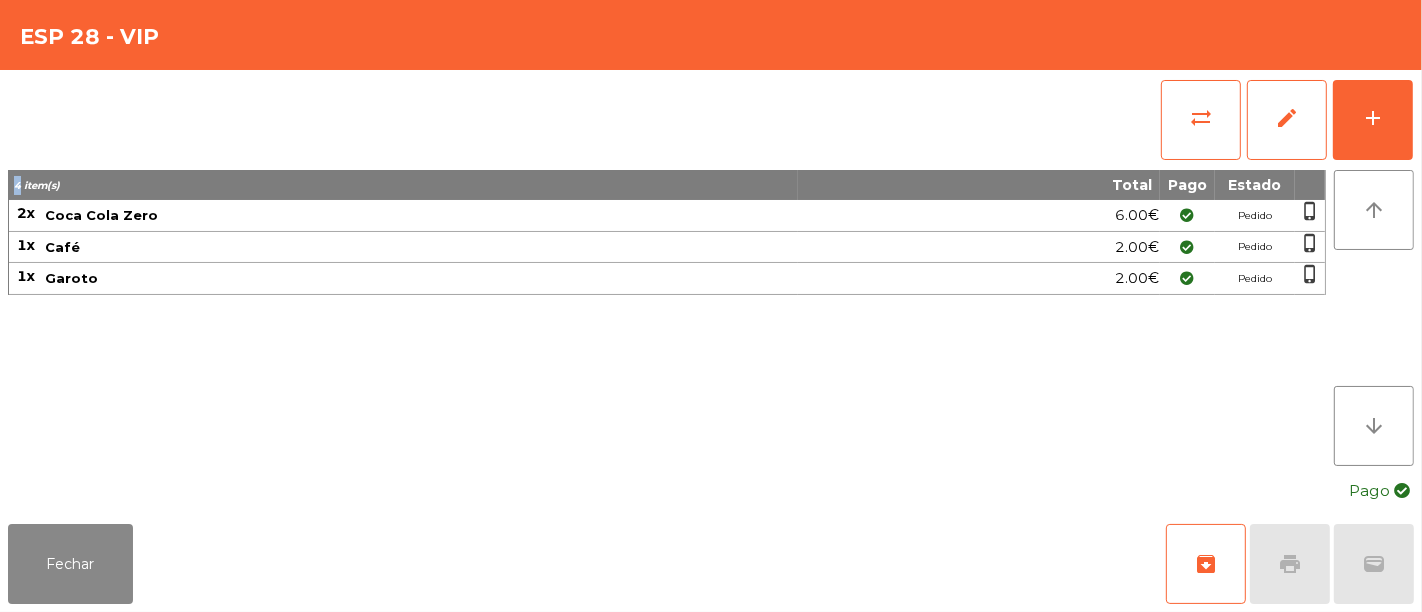 click on "sync_alt   edit   add" 